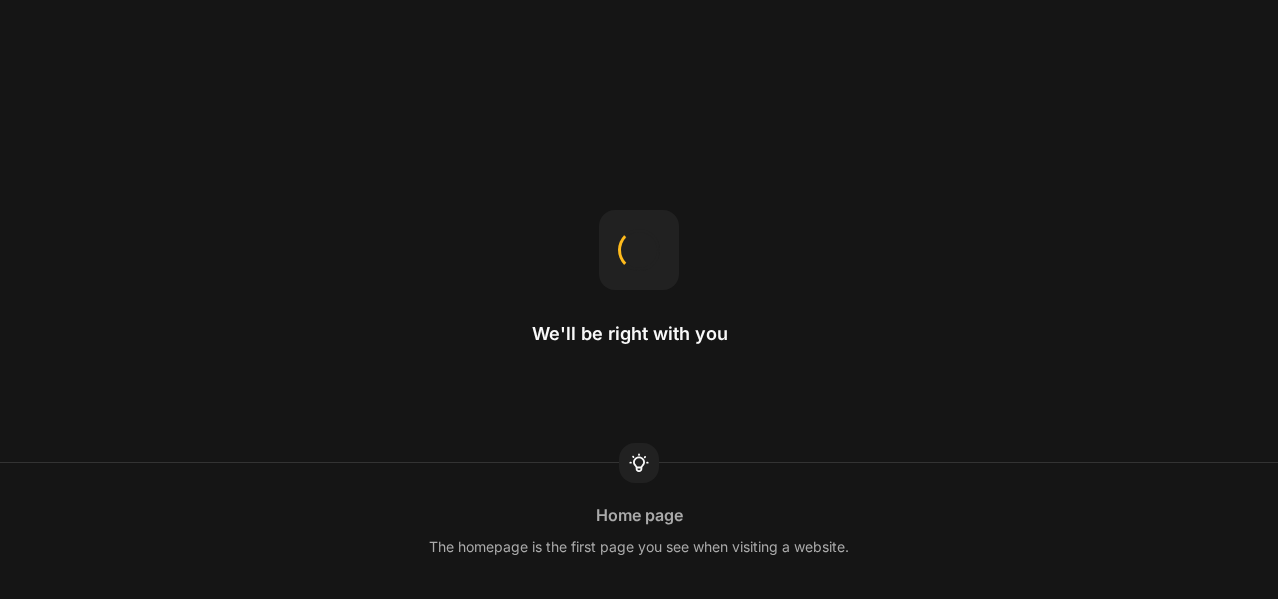 scroll, scrollTop: 0, scrollLeft: 0, axis: both 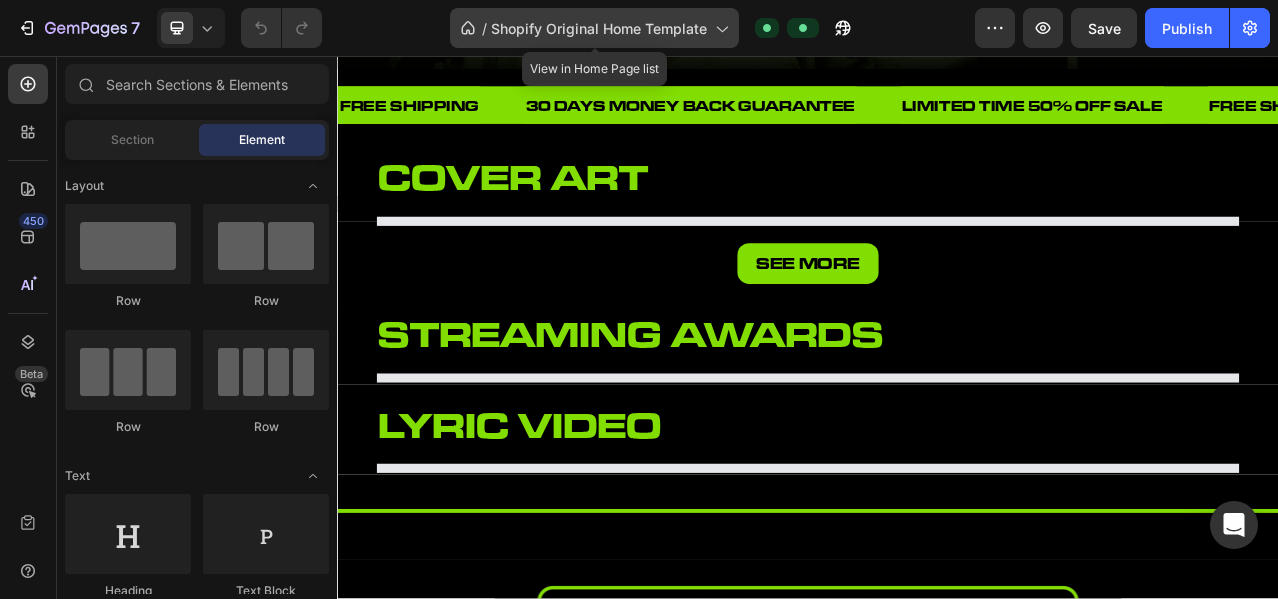 click on "/  Shopify Original Home Template" 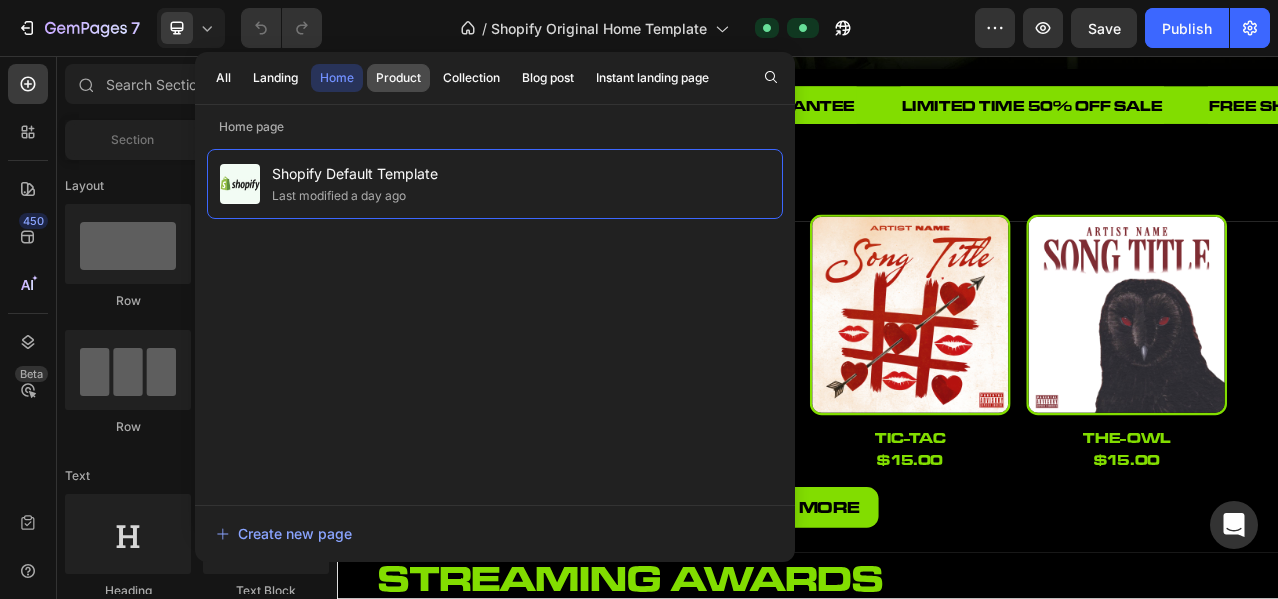 click on "Product" at bounding box center (398, 78) 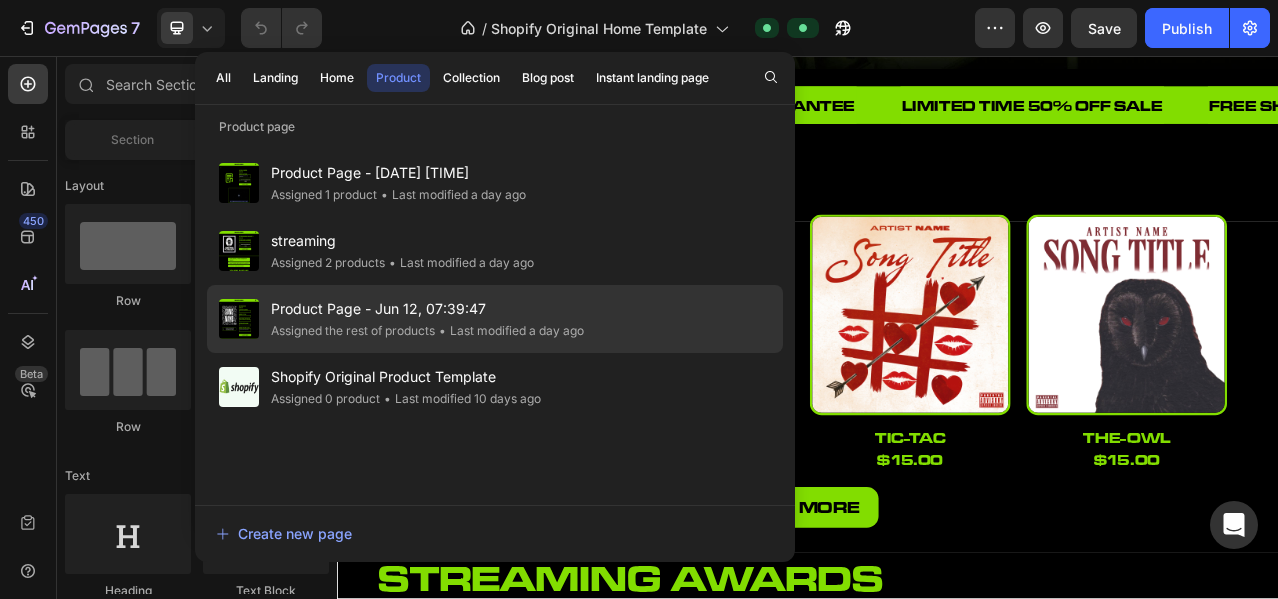 click on "Product Page - Jun 12, 07:39:47" at bounding box center [427, 309] 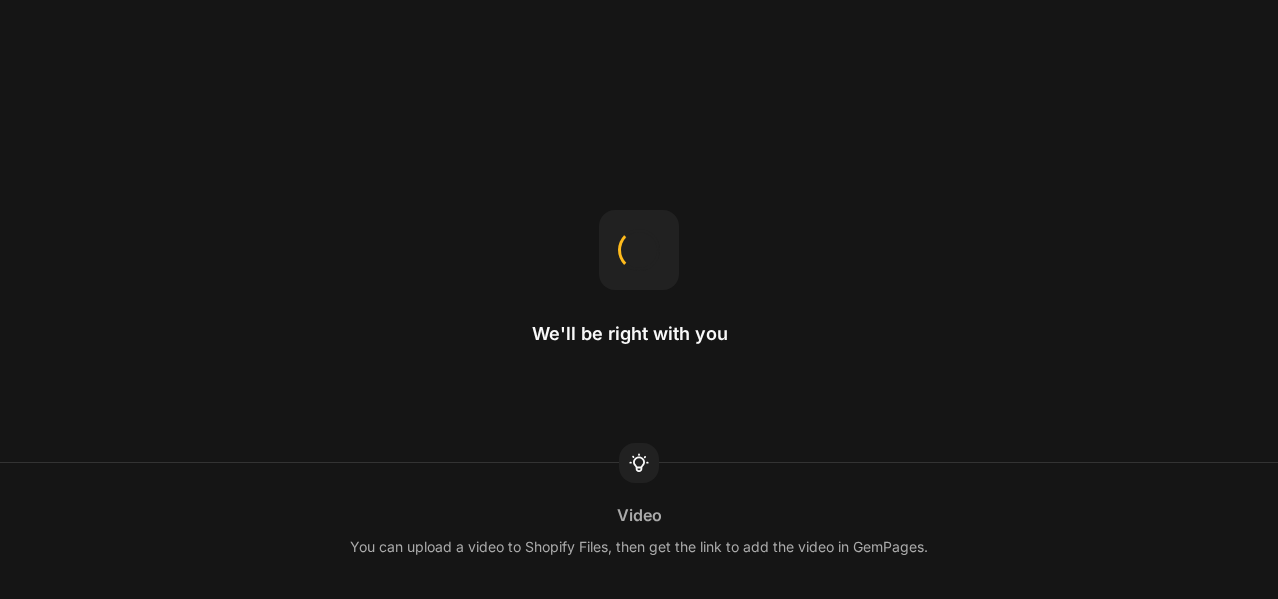 scroll, scrollTop: 0, scrollLeft: 0, axis: both 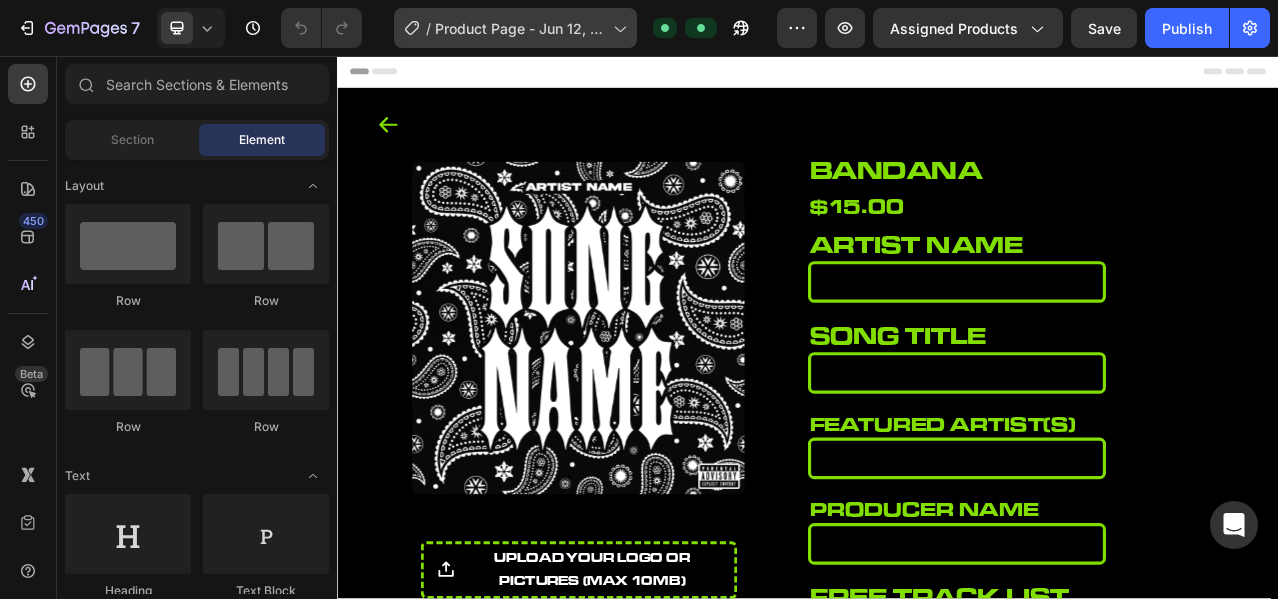 click at bounding box center [1127, 344] 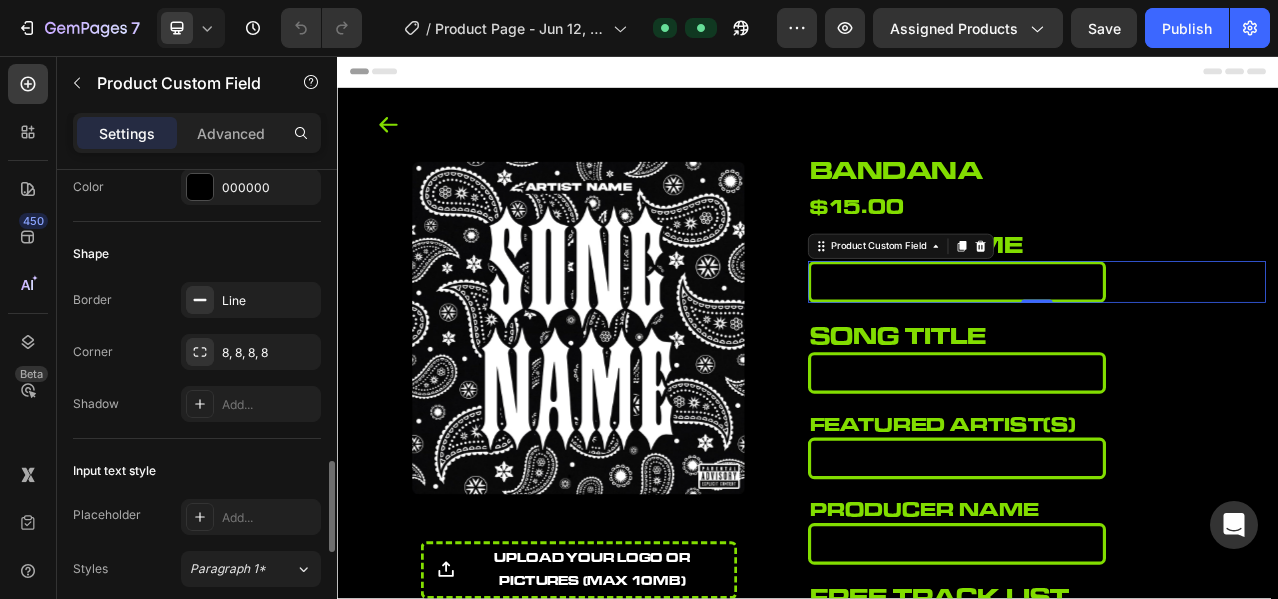 scroll, scrollTop: 666, scrollLeft: 0, axis: vertical 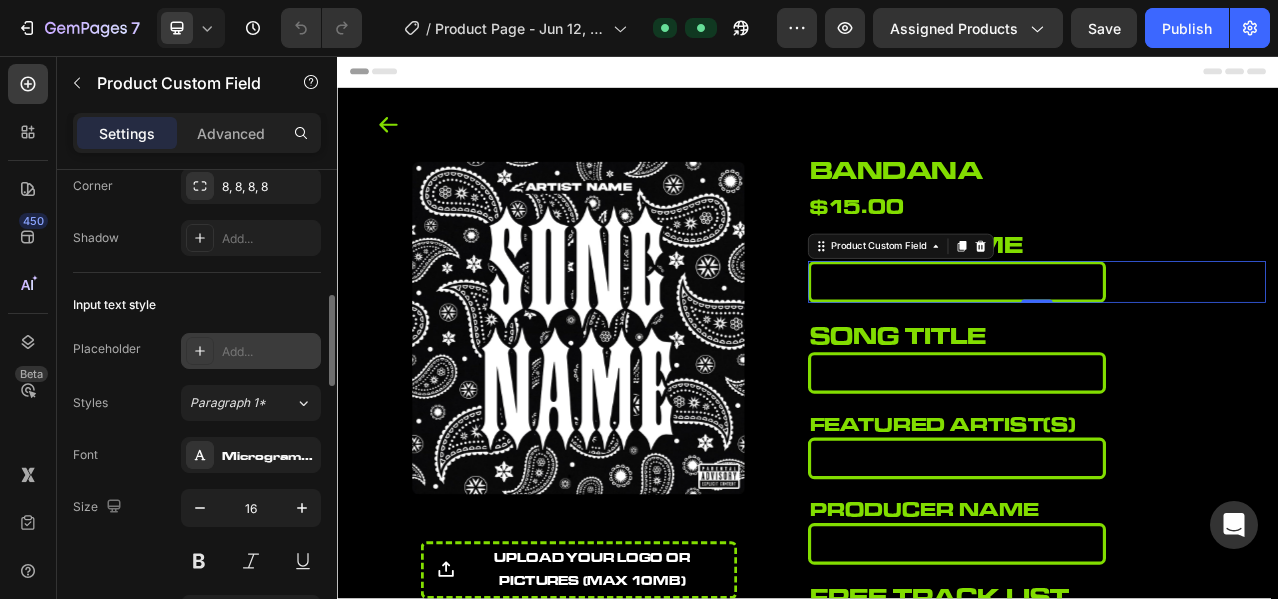 click on "Add..." at bounding box center (269, 352) 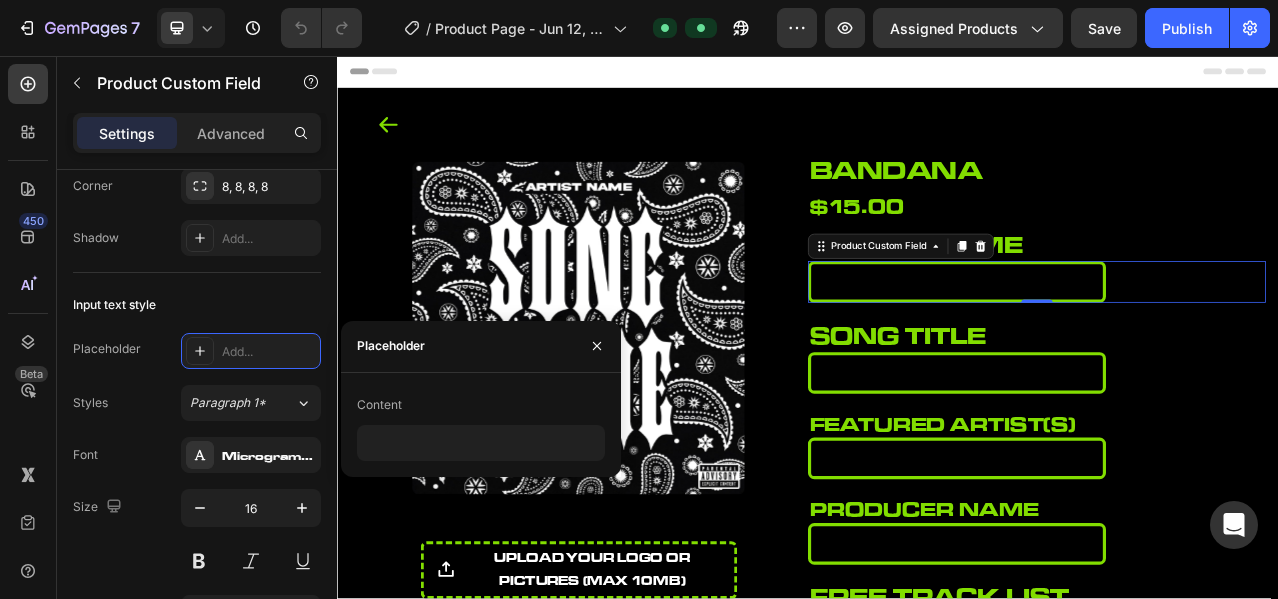 click on "Content" at bounding box center [379, 405] 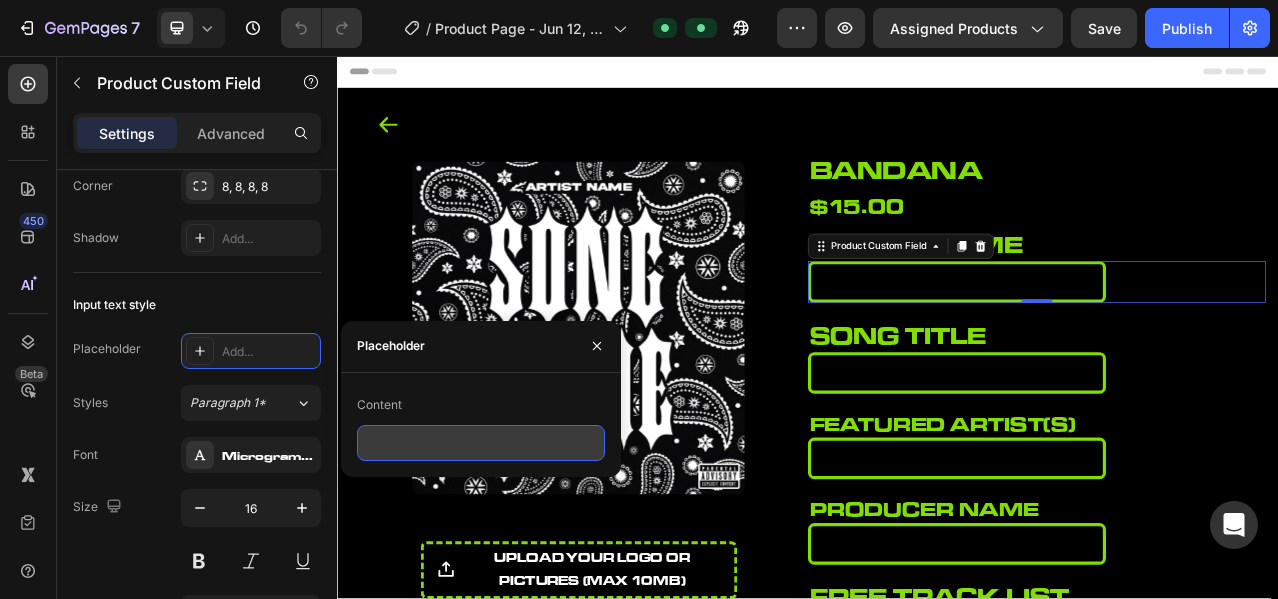 click at bounding box center (481, 443) 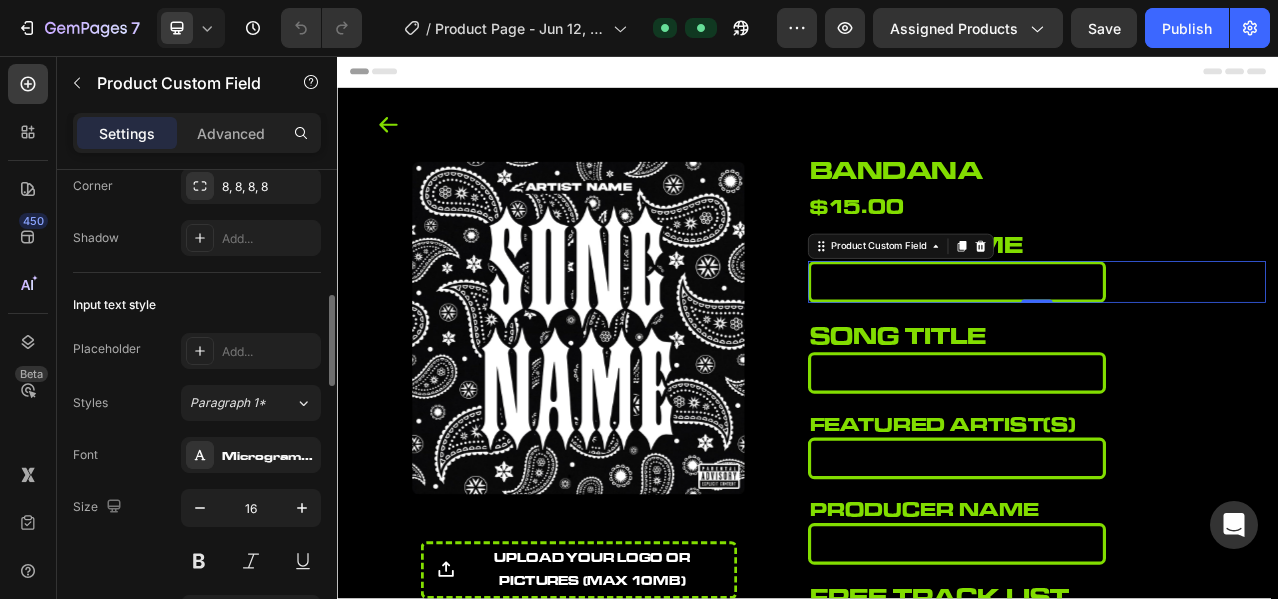 click on "Input text style" at bounding box center (197, 305) 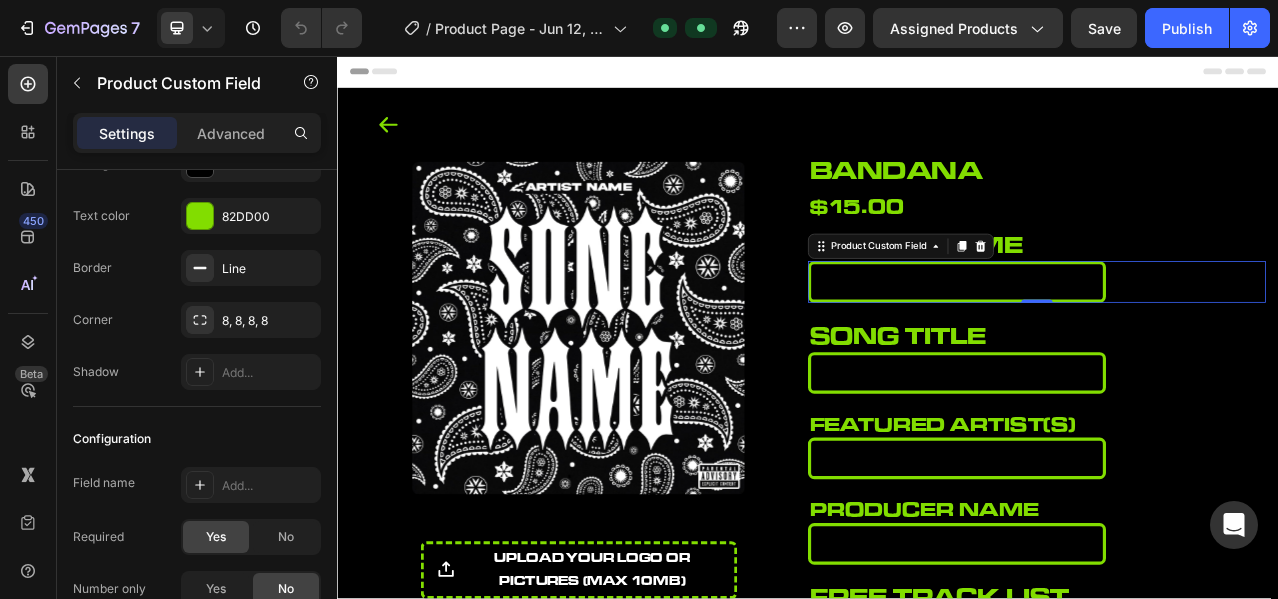 scroll, scrollTop: 1833, scrollLeft: 0, axis: vertical 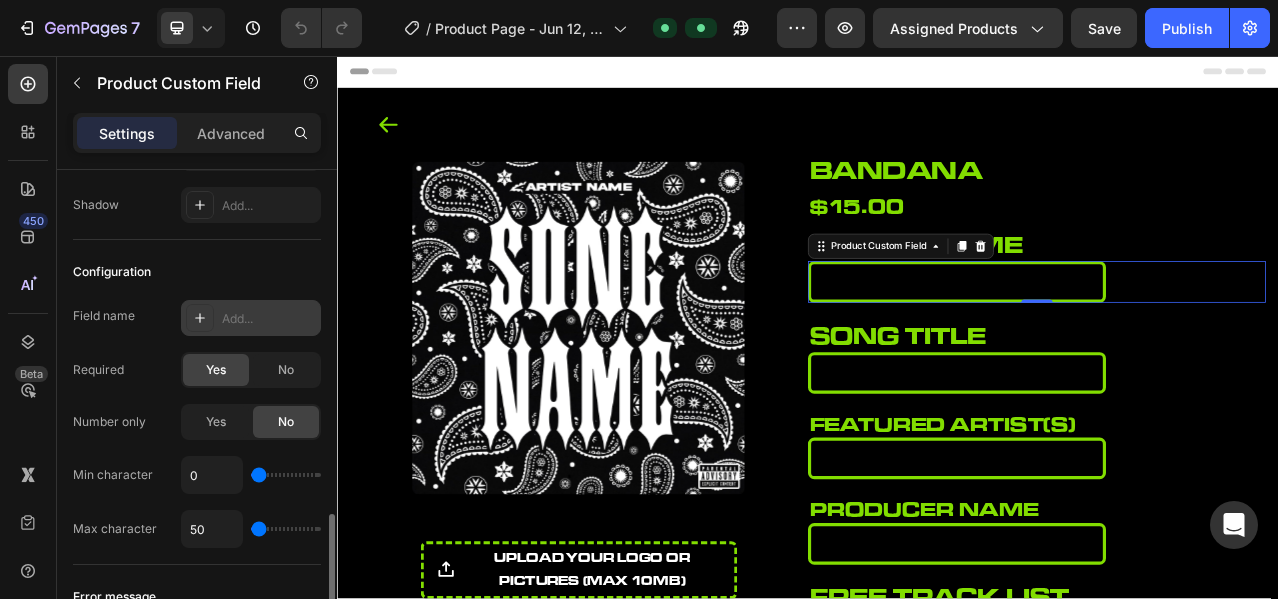 click at bounding box center (200, 318) 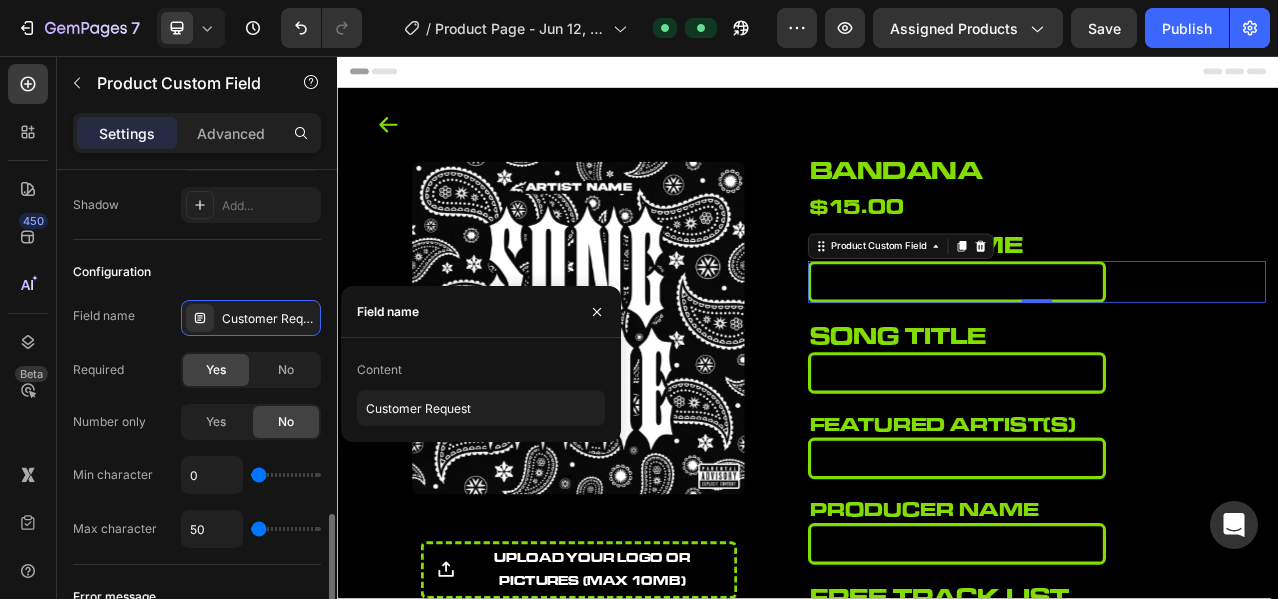 click on "Field name Customer Request Required Yes No Number only Yes No Min character 0 Max character 50" at bounding box center (197, 424) 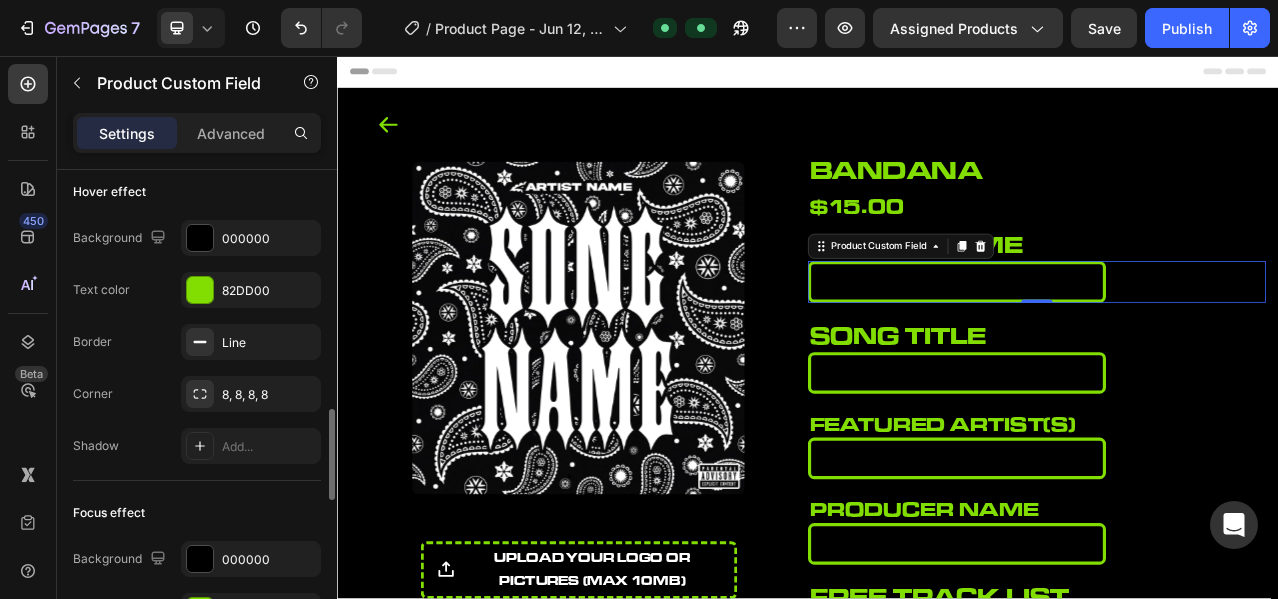 scroll, scrollTop: 604, scrollLeft: 0, axis: vertical 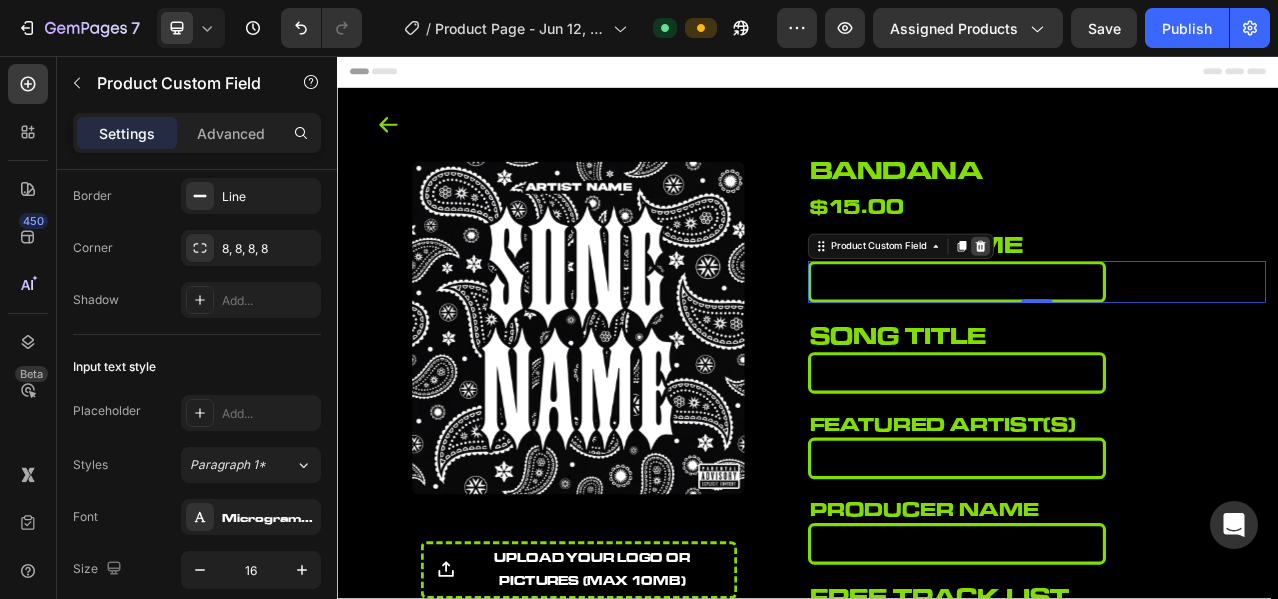 click 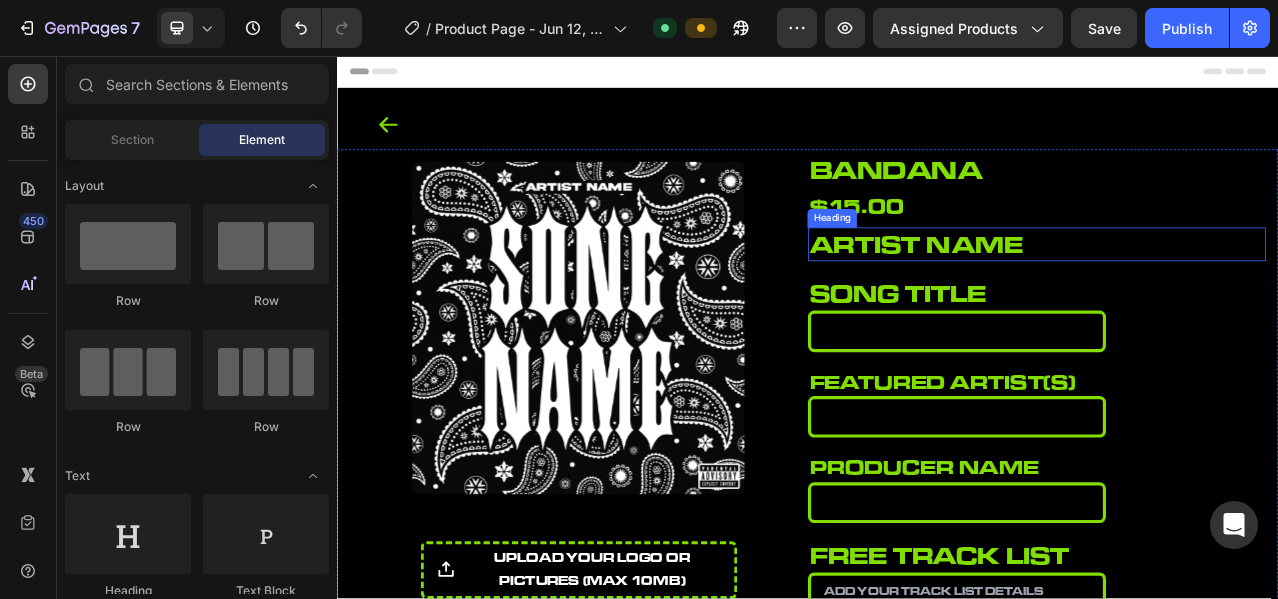 click on "artist name" at bounding box center (1229, 296) 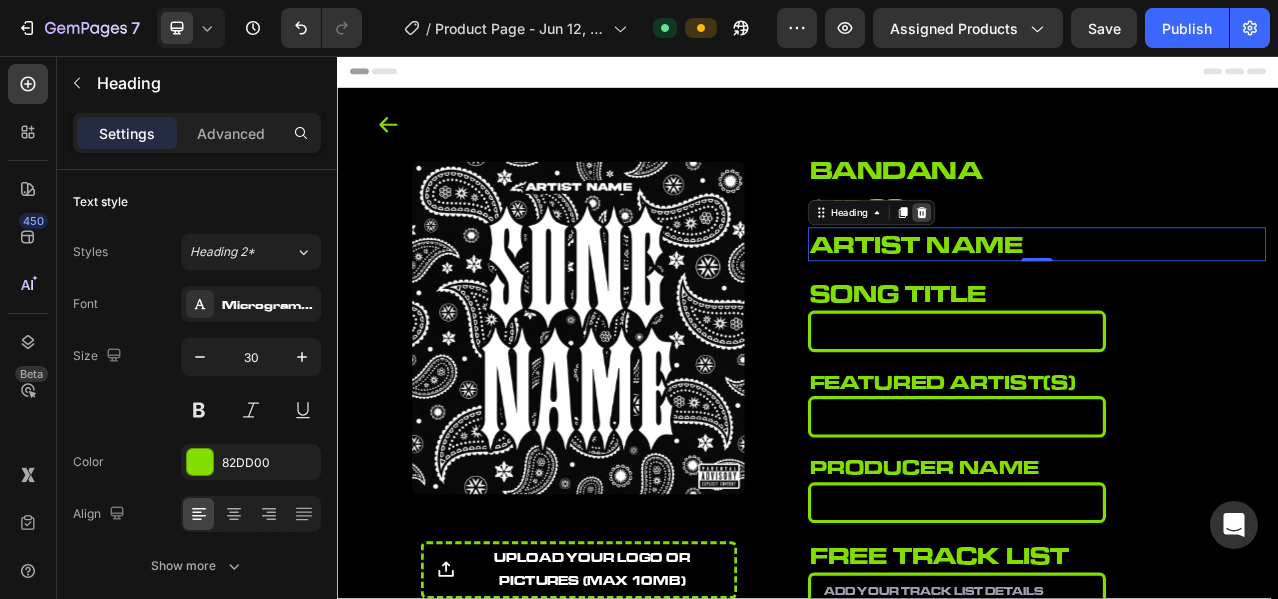 click 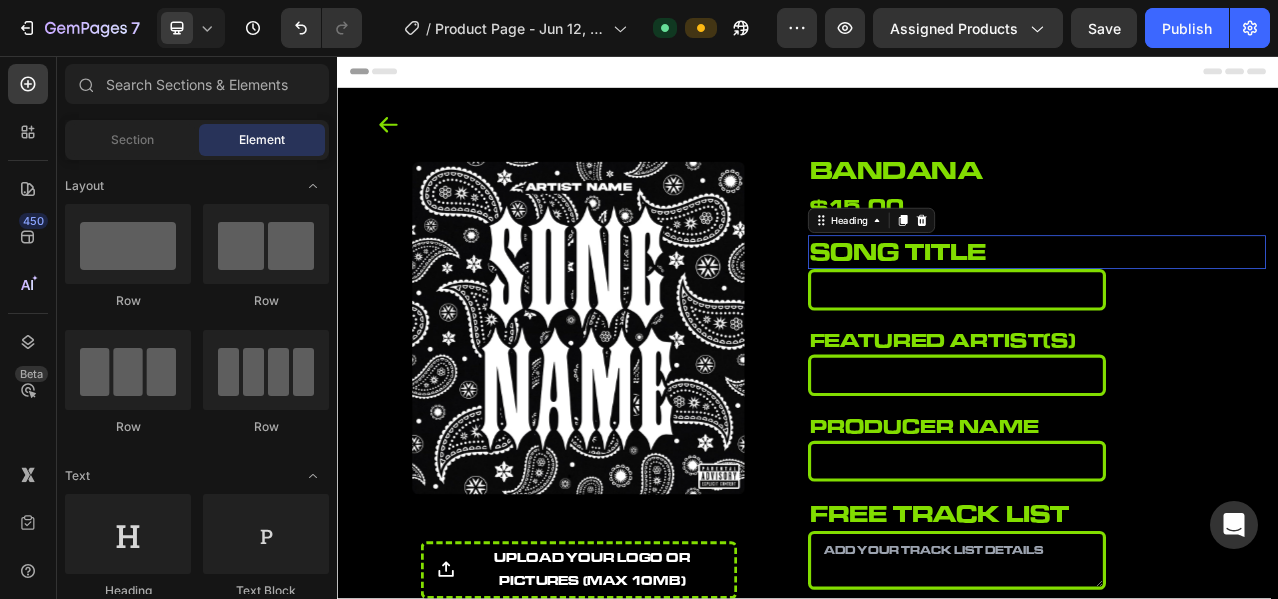click on "song title" at bounding box center [1229, 306] 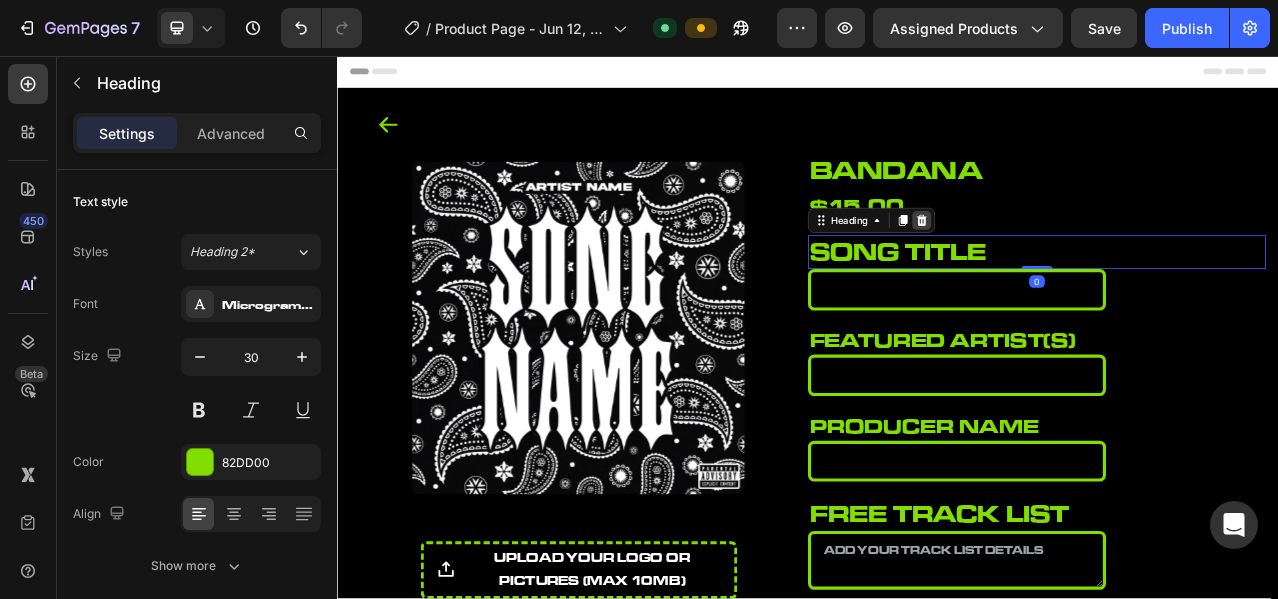 click at bounding box center (1082, 266) 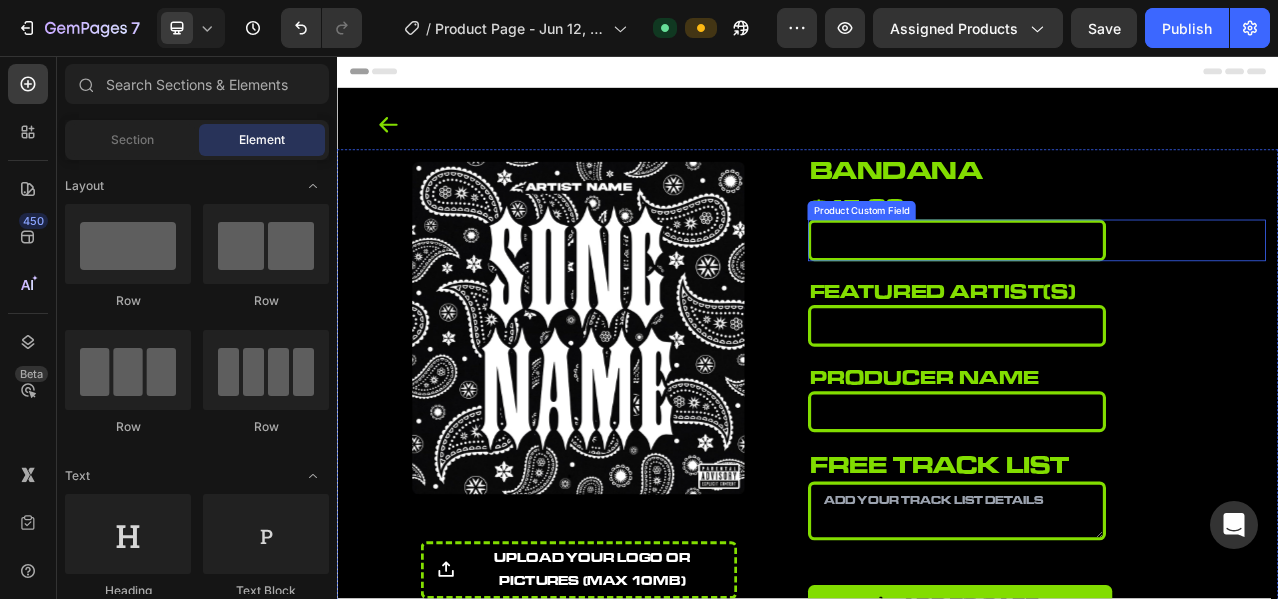 click at bounding box center [1127, 291] 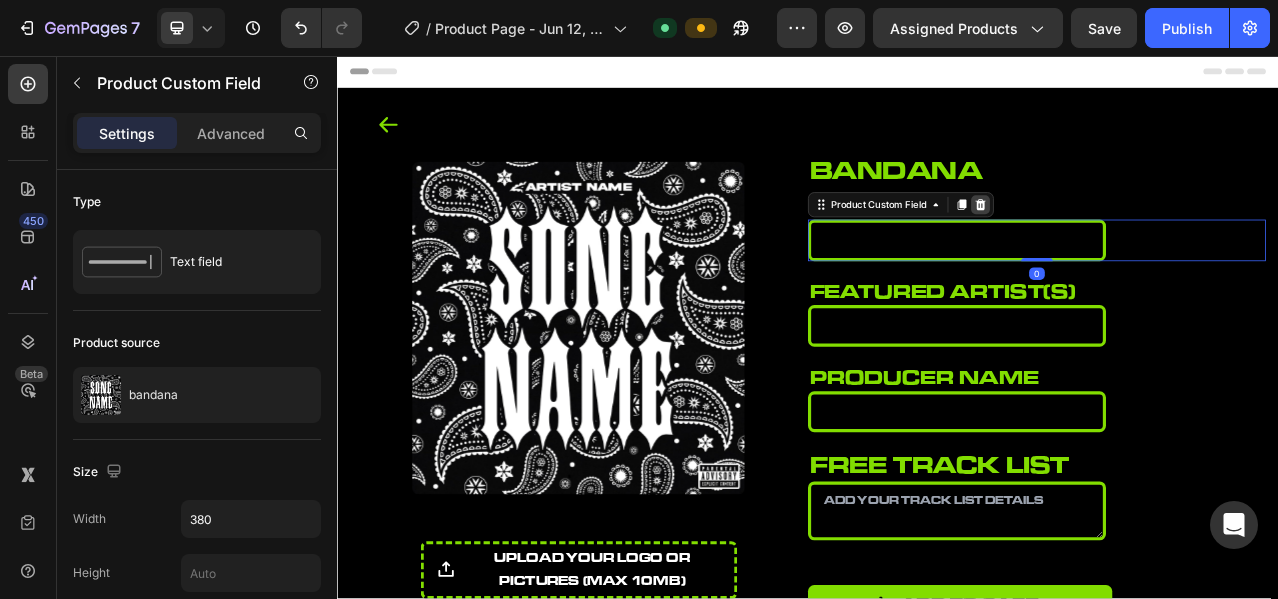 click 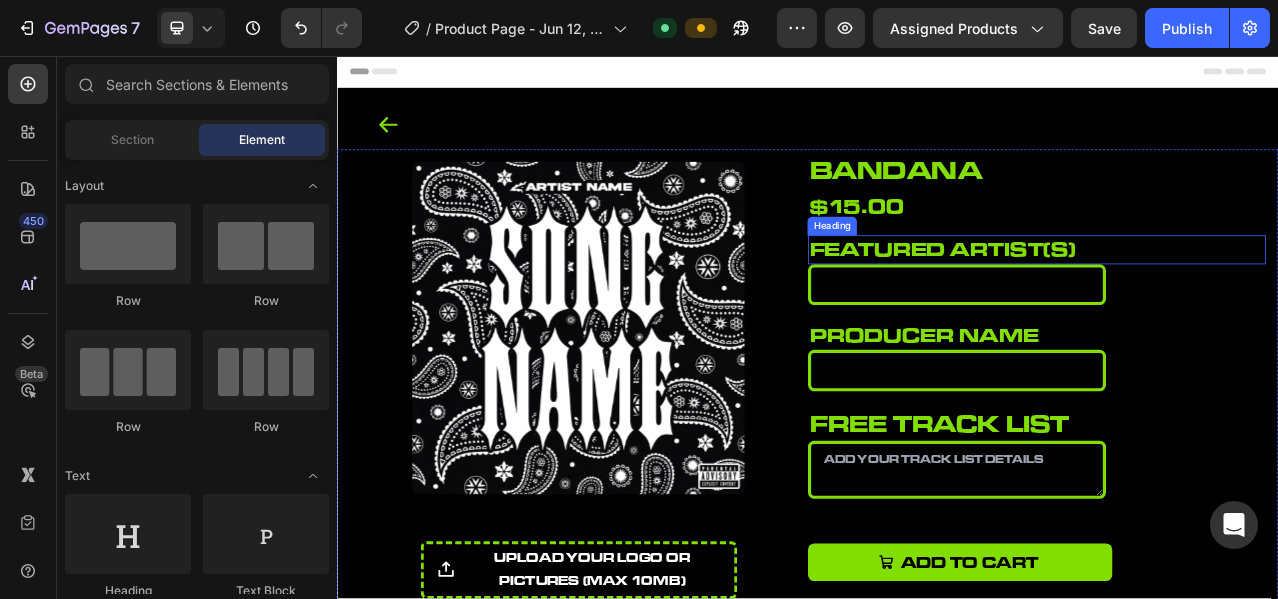 click on "featured artist(s)" at bounding box center [1229, 303] 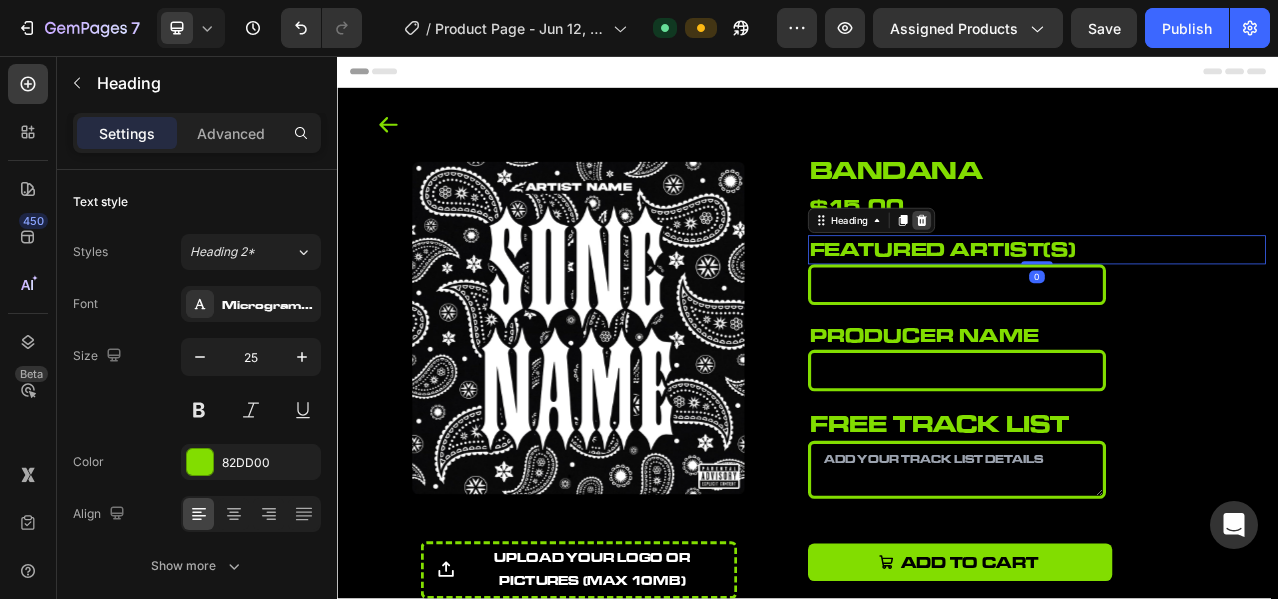 click 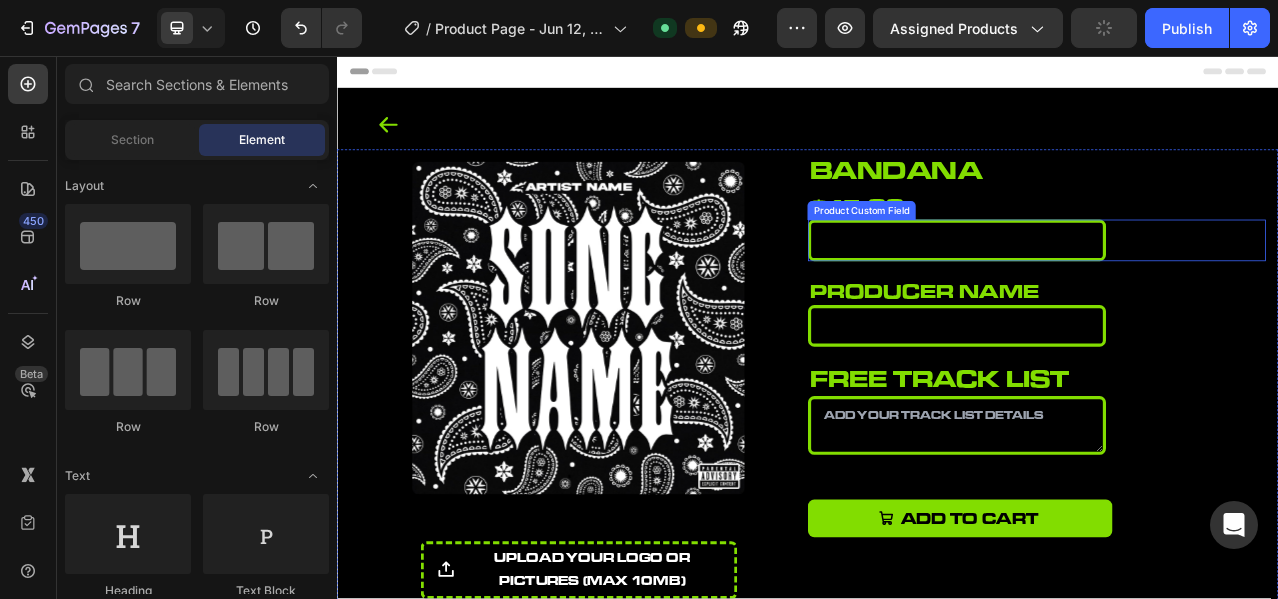 click at bounding box center (1127, 291) 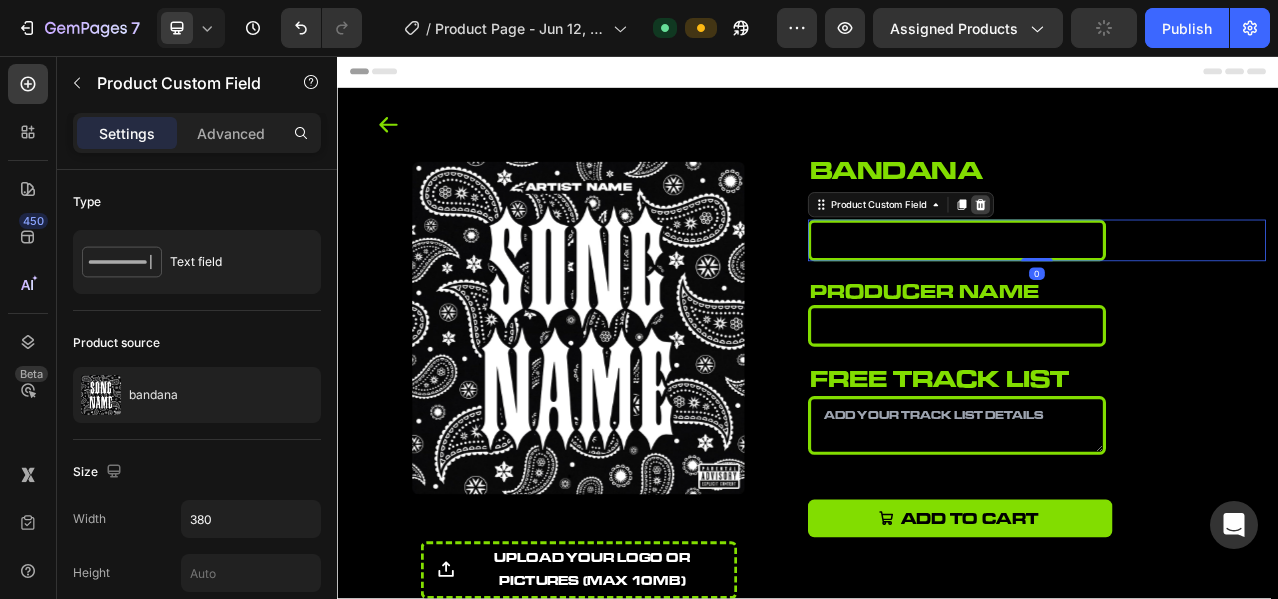 click 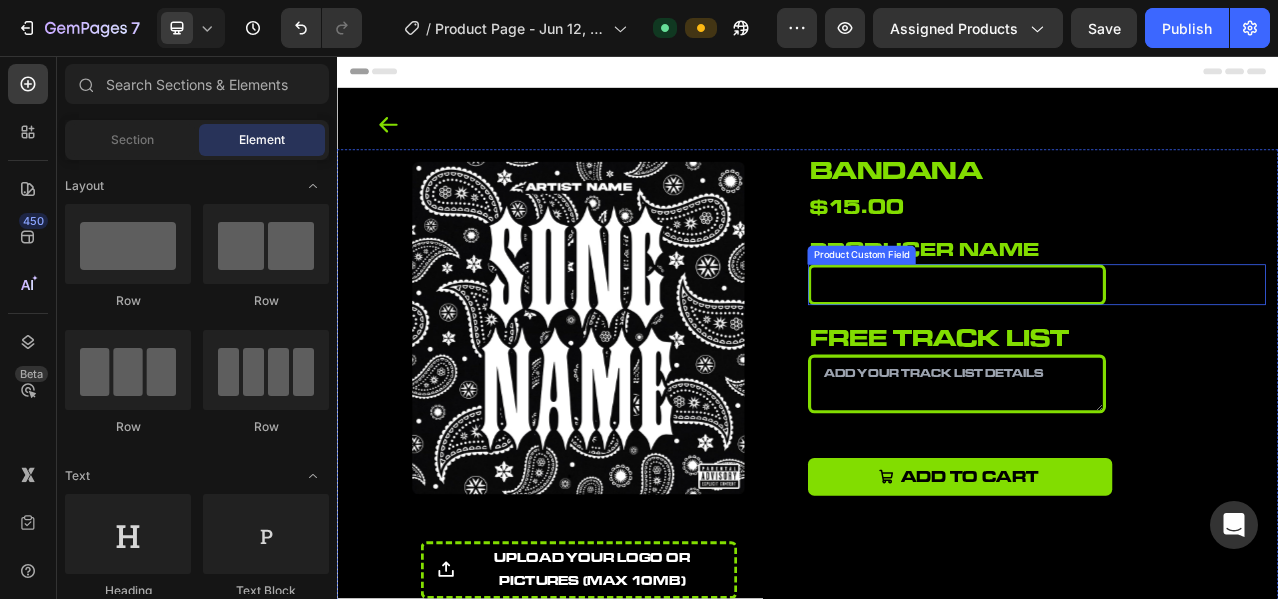 click on "Product Custom Field" at bounding box center (1006, 310) 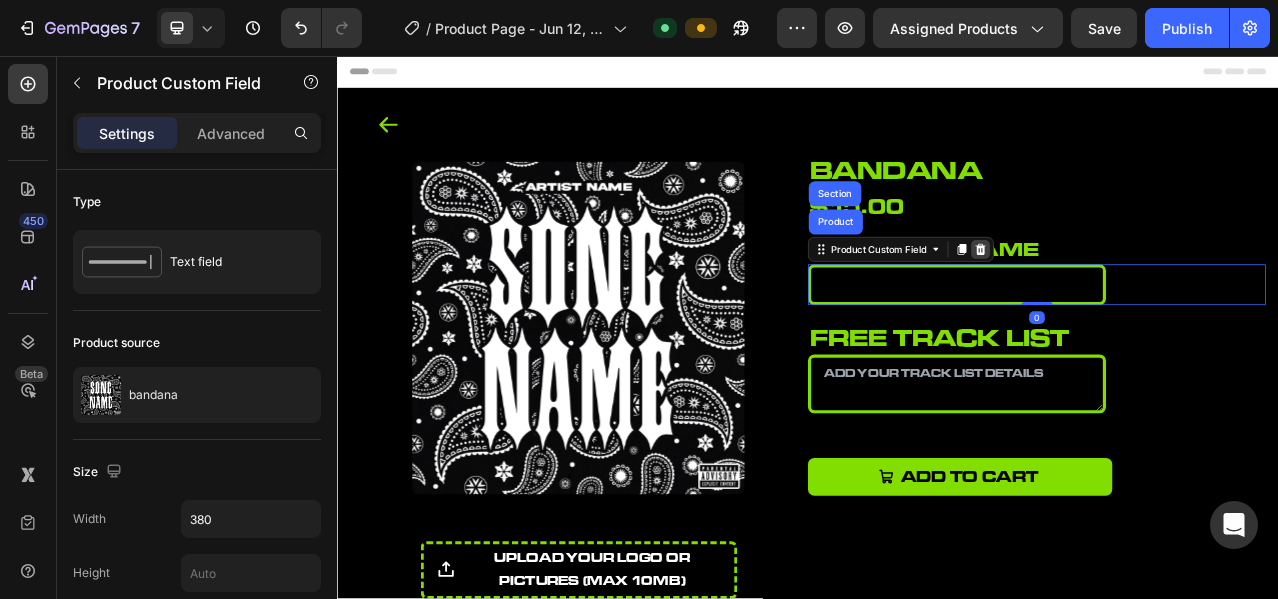 click 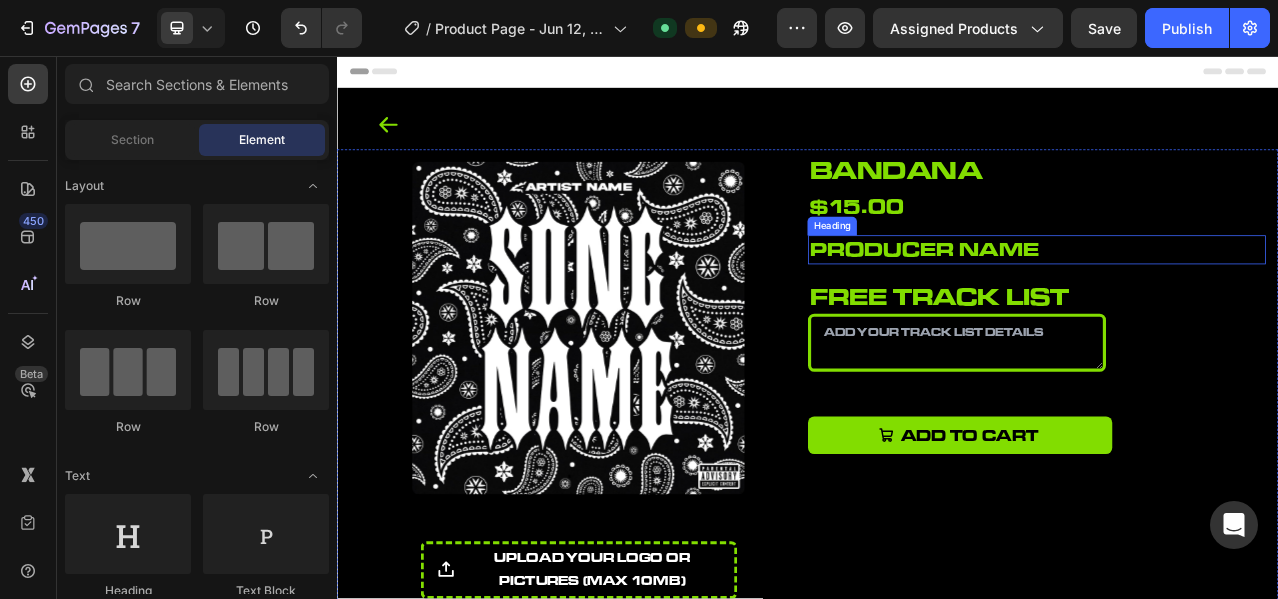 click on "producer name" at bounding box center [1229, 303] 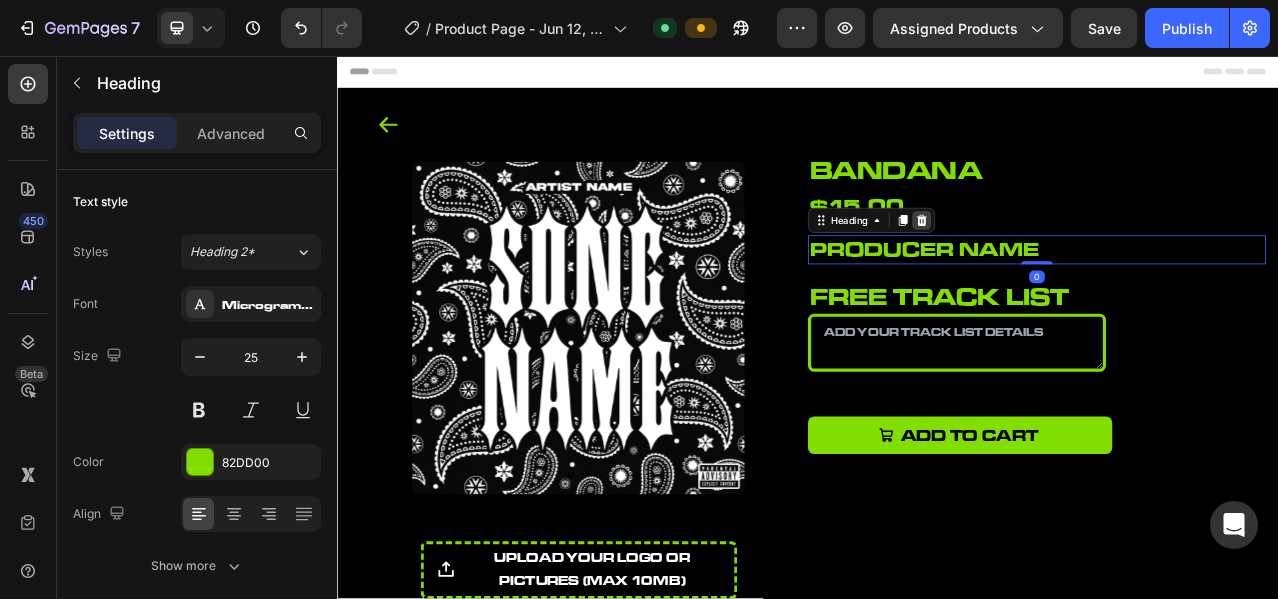 click at bounding box center [1082, 266] 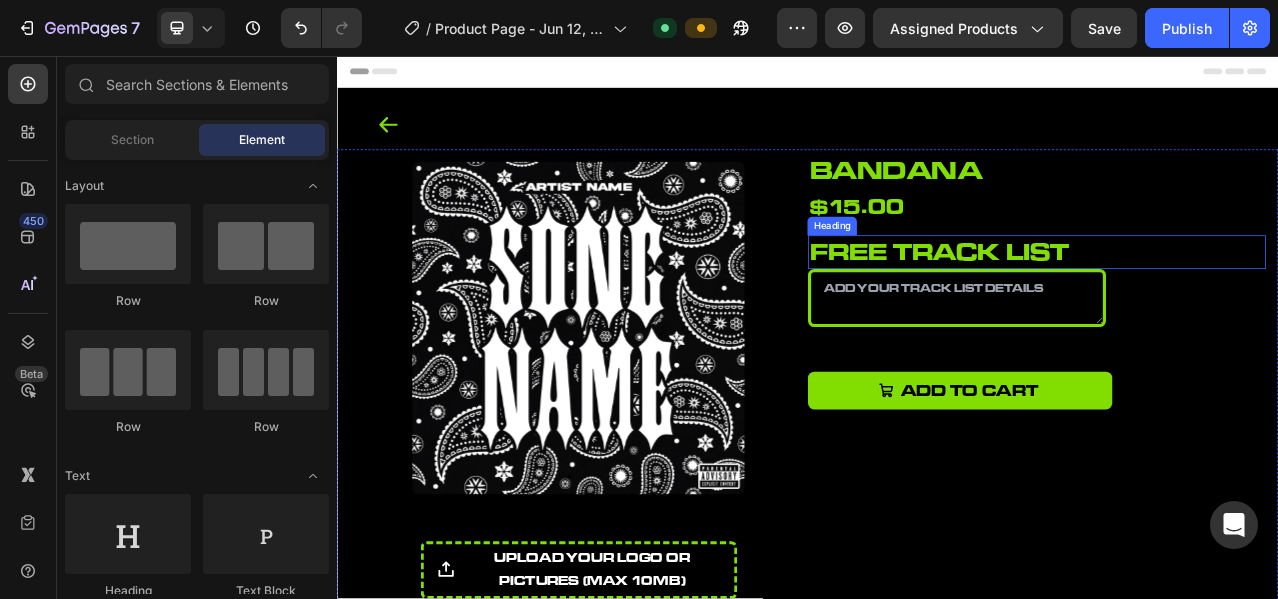 click on "free track list" at bounding box center [1229, 306] 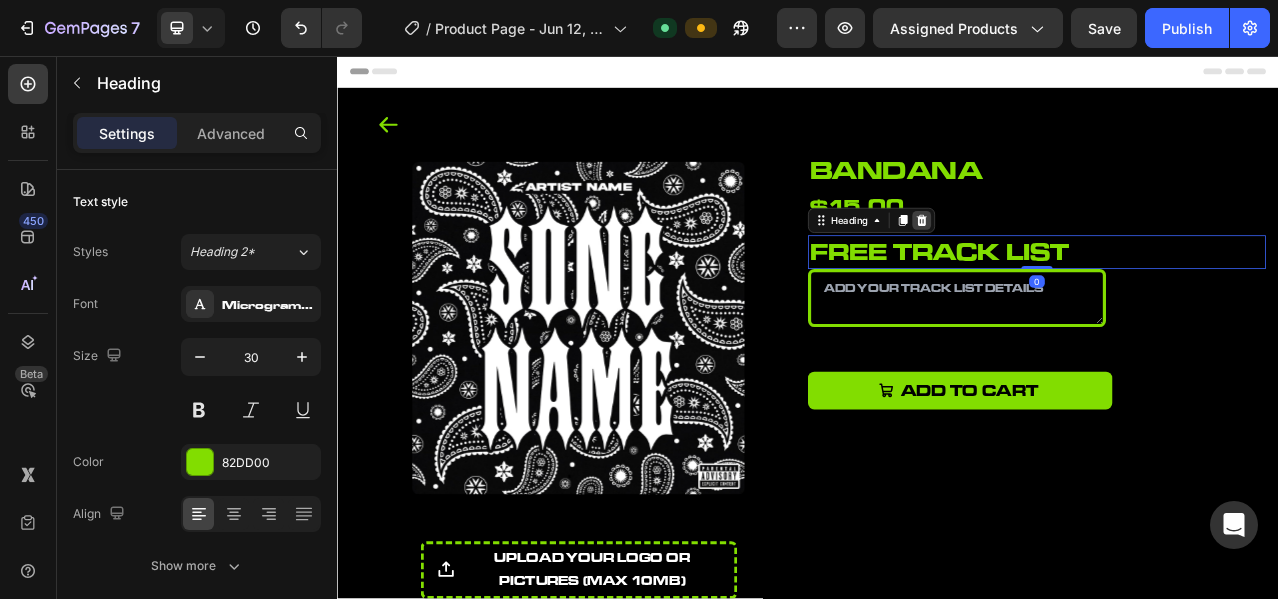 click at bounding box center (1082, 266) 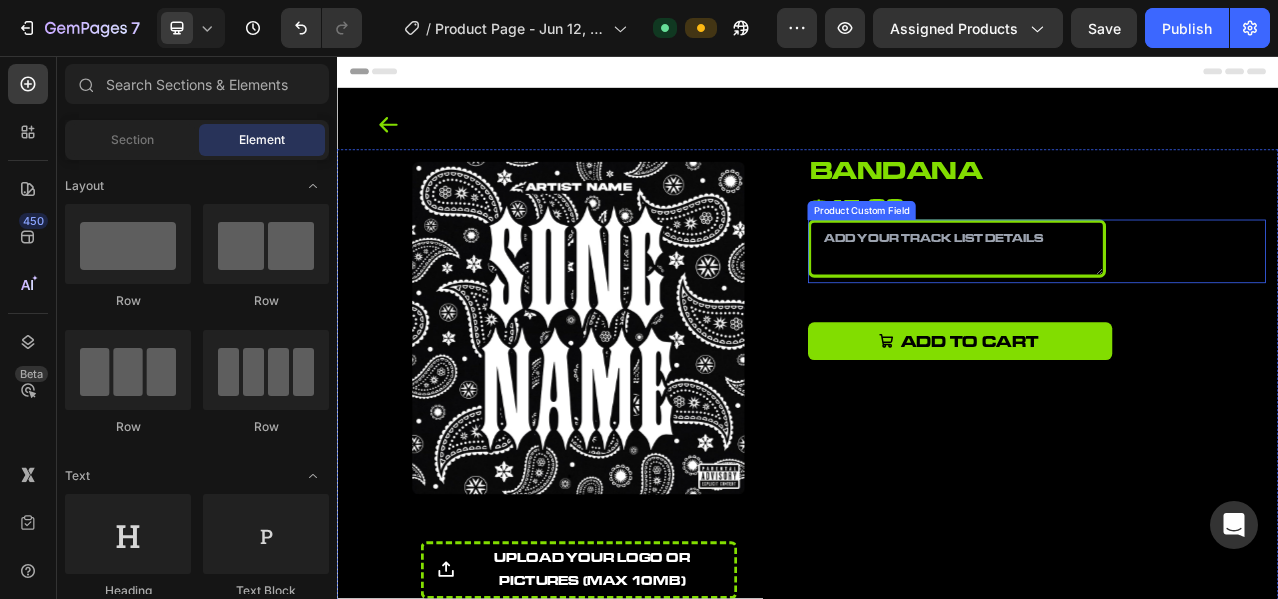 click at bounding box center [1127, 302] 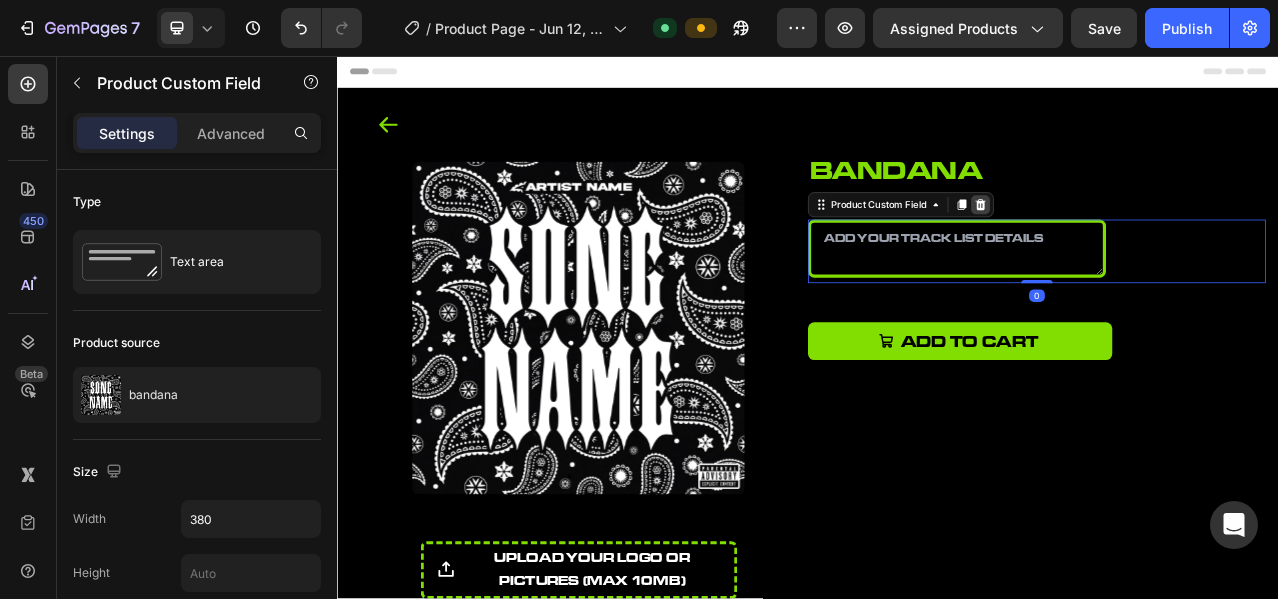 click 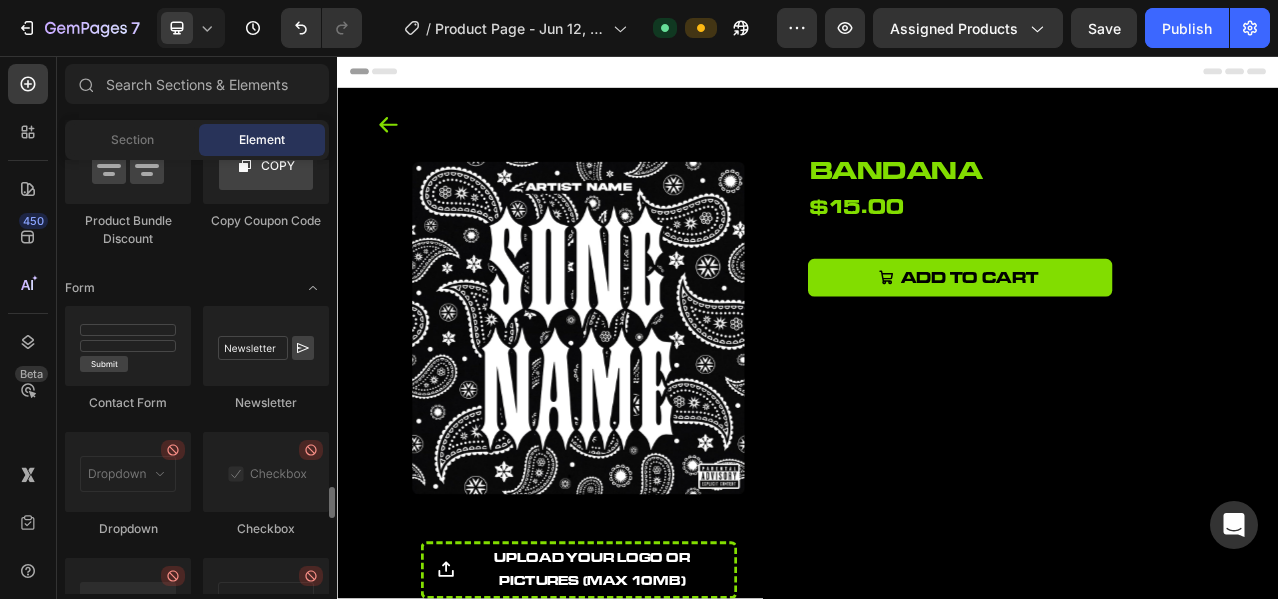 scroll, scrollTop: 4698, scrollLeft: 0, axis: vertical 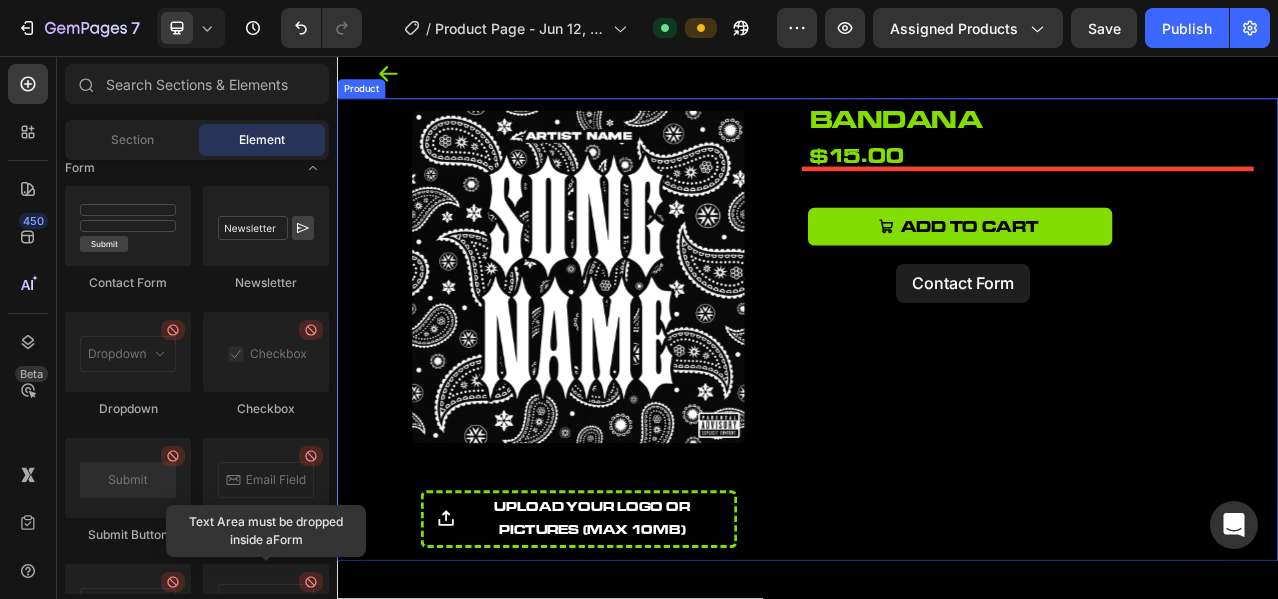 drag, startPoint x: 450, startPoint y: 288, endPoint x: 1050, endPoint y: 321, distance: 600.9068 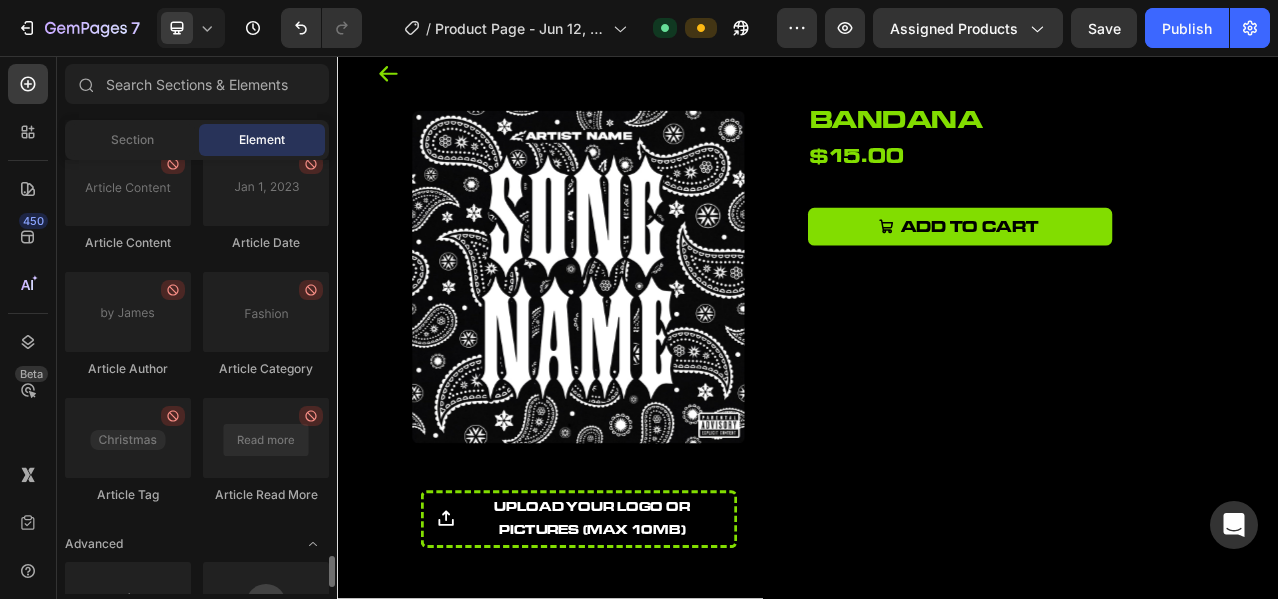 scroll, scrollTop: 5625, scrollLeft: 0, axis: vertical 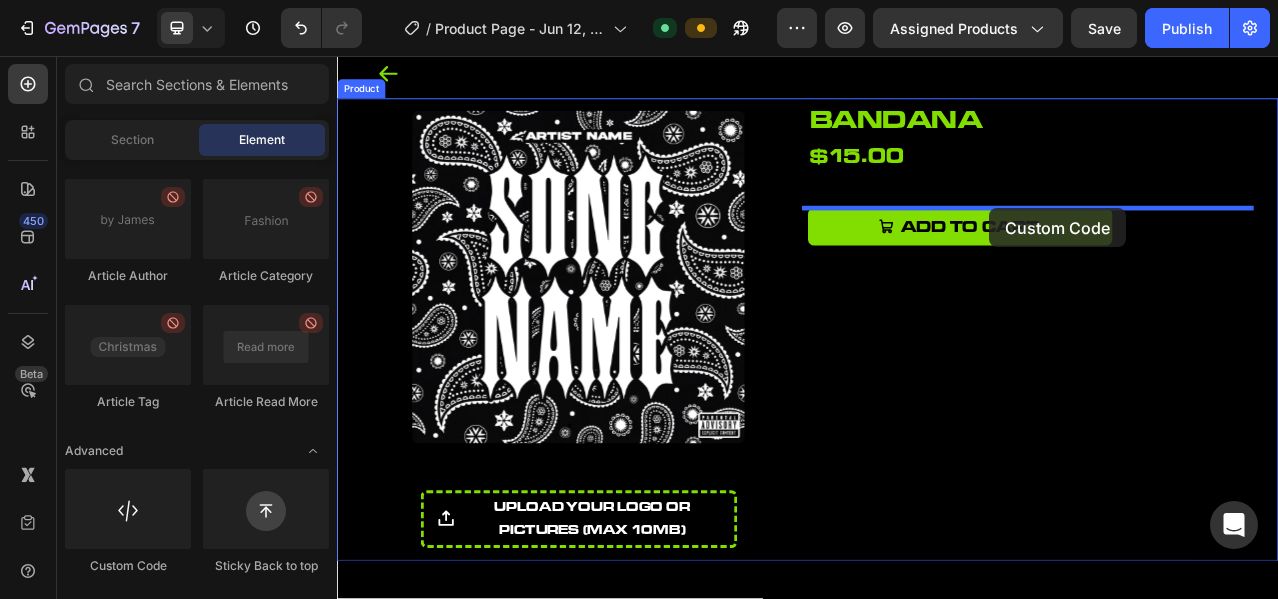 drag, startPoint x: 482, startPoint y: 571, endPoint x: 1168, endPoint y: 250, distance: 757.3883 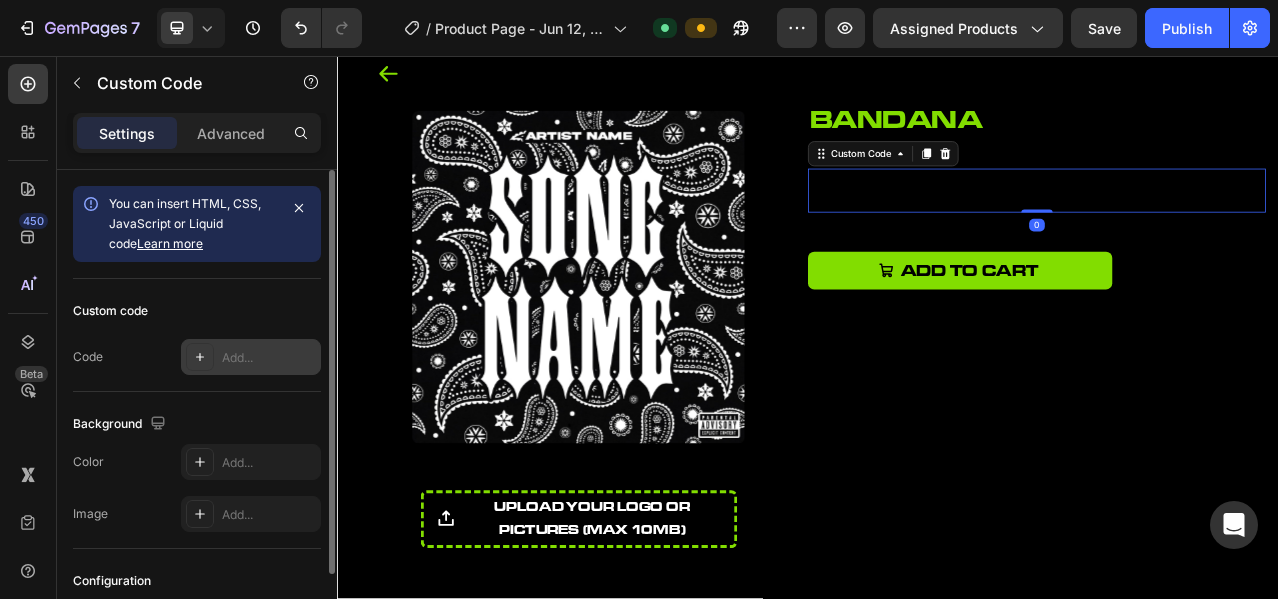 click on "Add..." at bounding box center (269, 358) 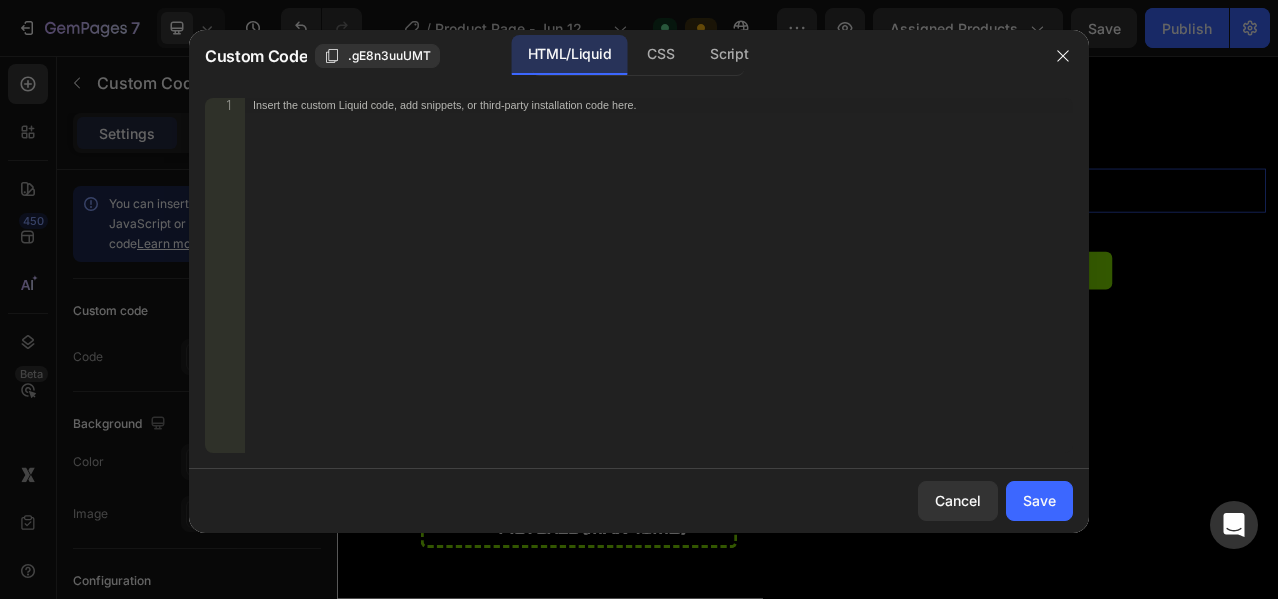 type 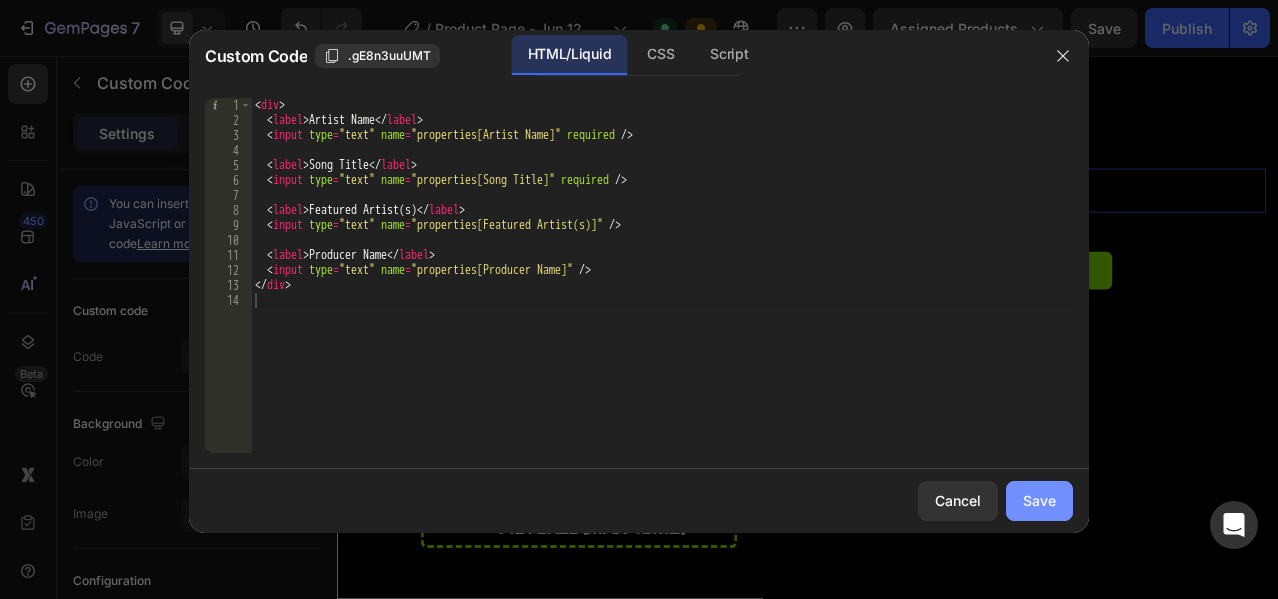 click on "Save" at bounding box center [1039, 500] 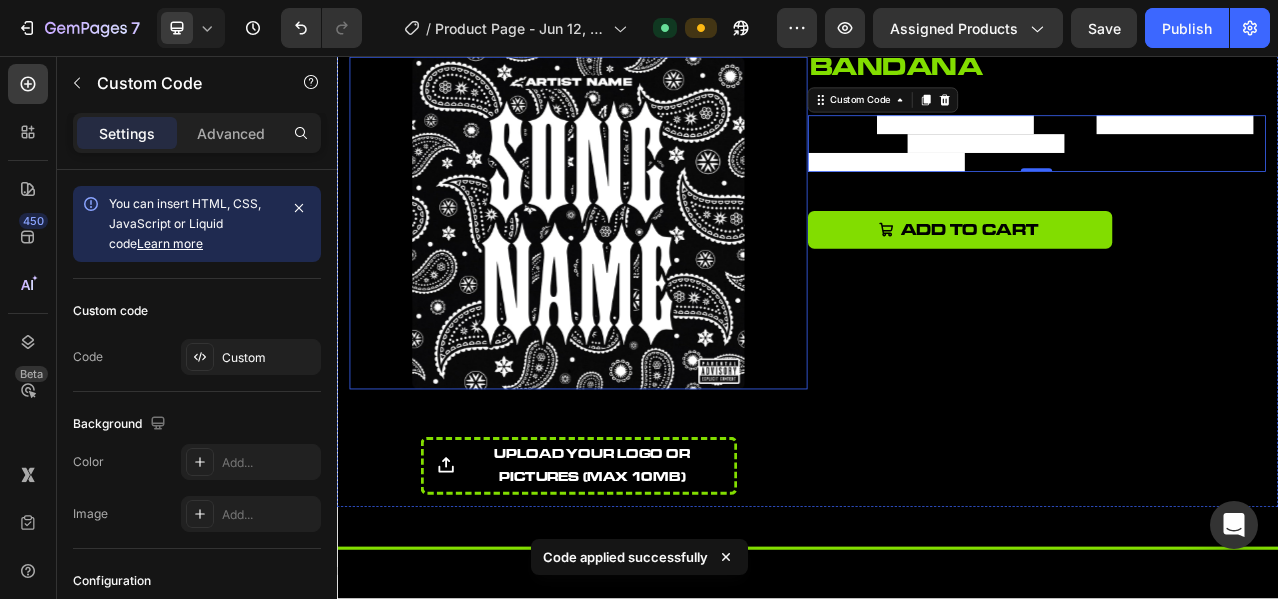 scroll, scrollTop: 65, scrollLeft: 0, axis: vertical 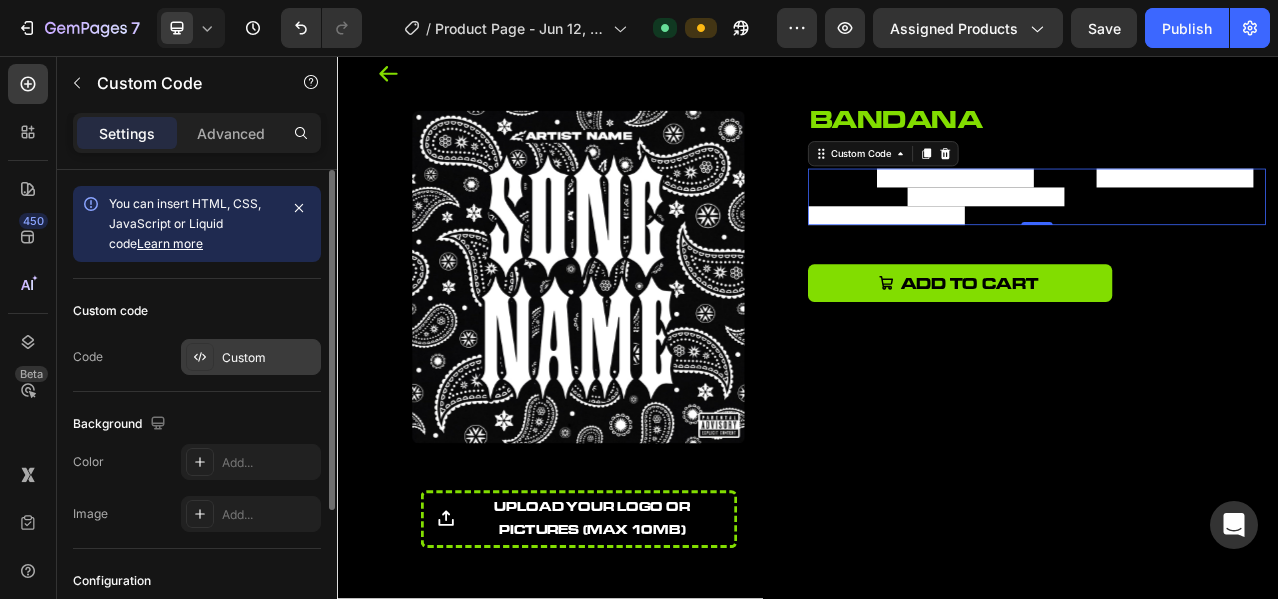 click 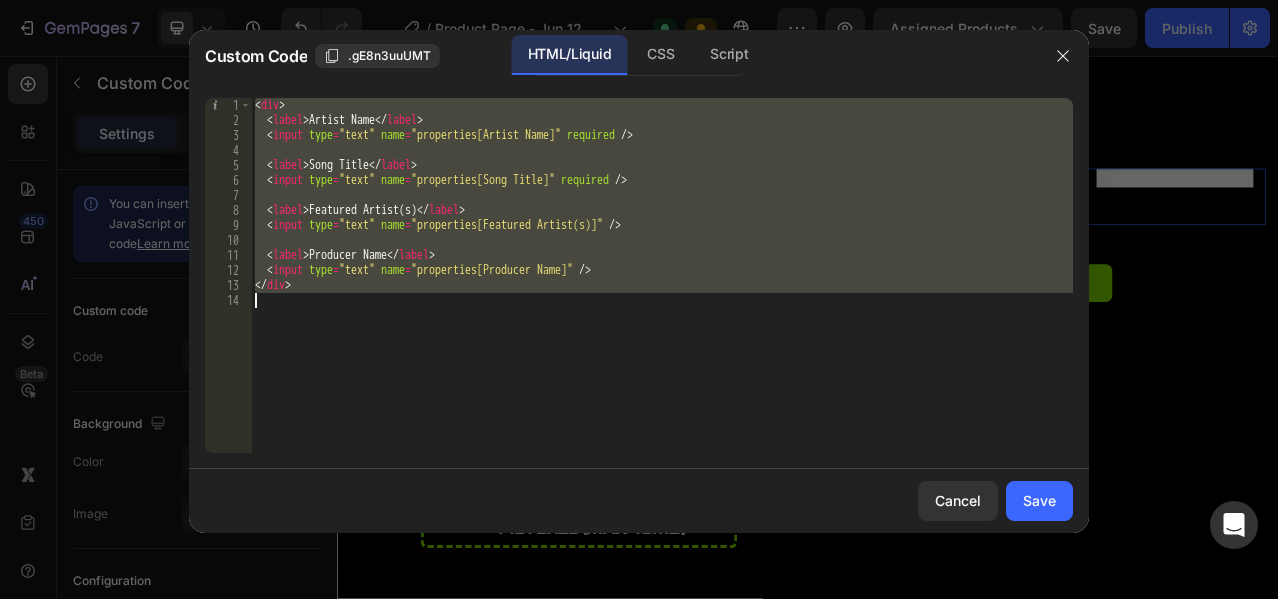 drag, startPoint x: 257, startPoint y: 101, endPoint x: 409, endPoint y: 361, distance: 301.17105 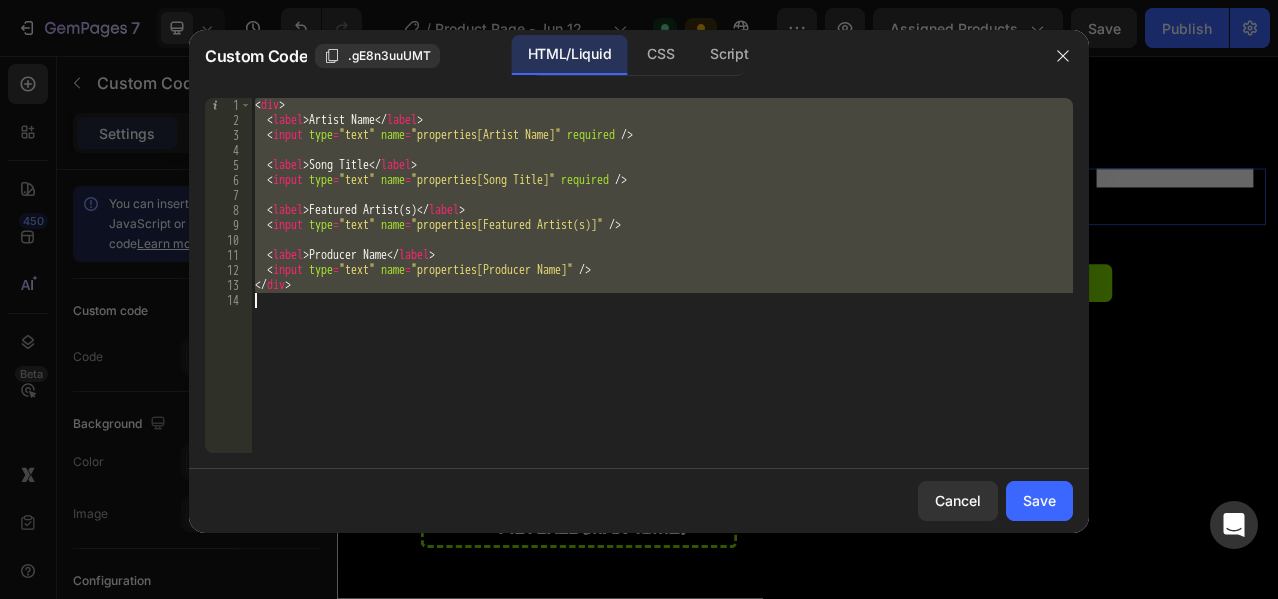 type 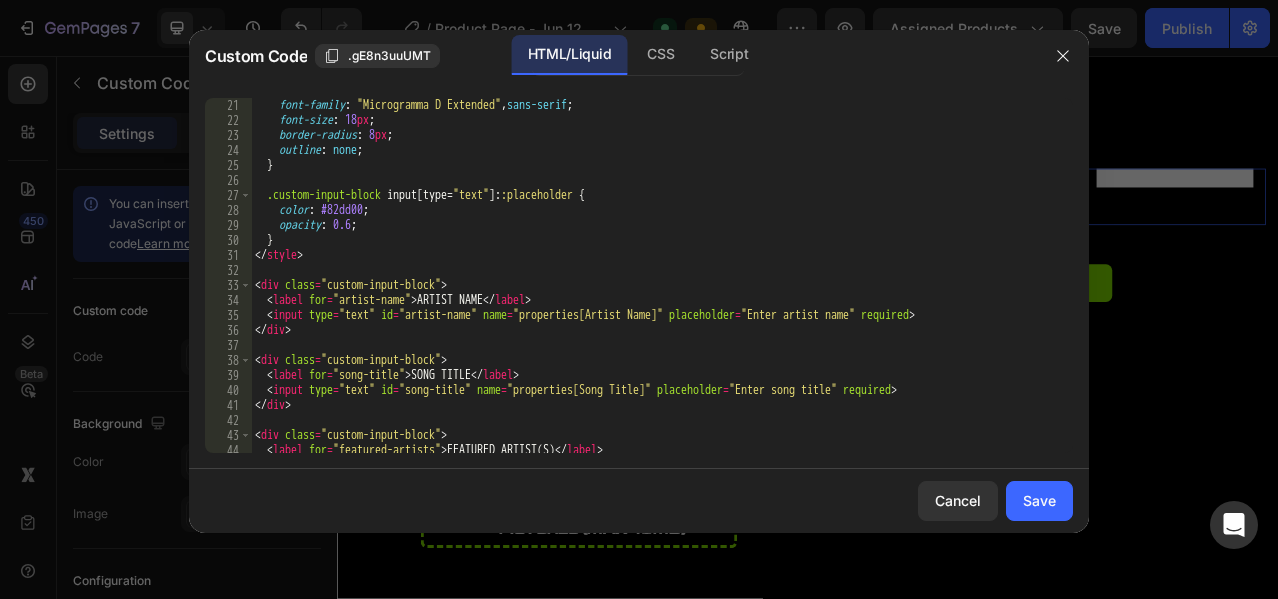 scroll, scrollTop: 424, scrollLeft: 0, axis: vertical 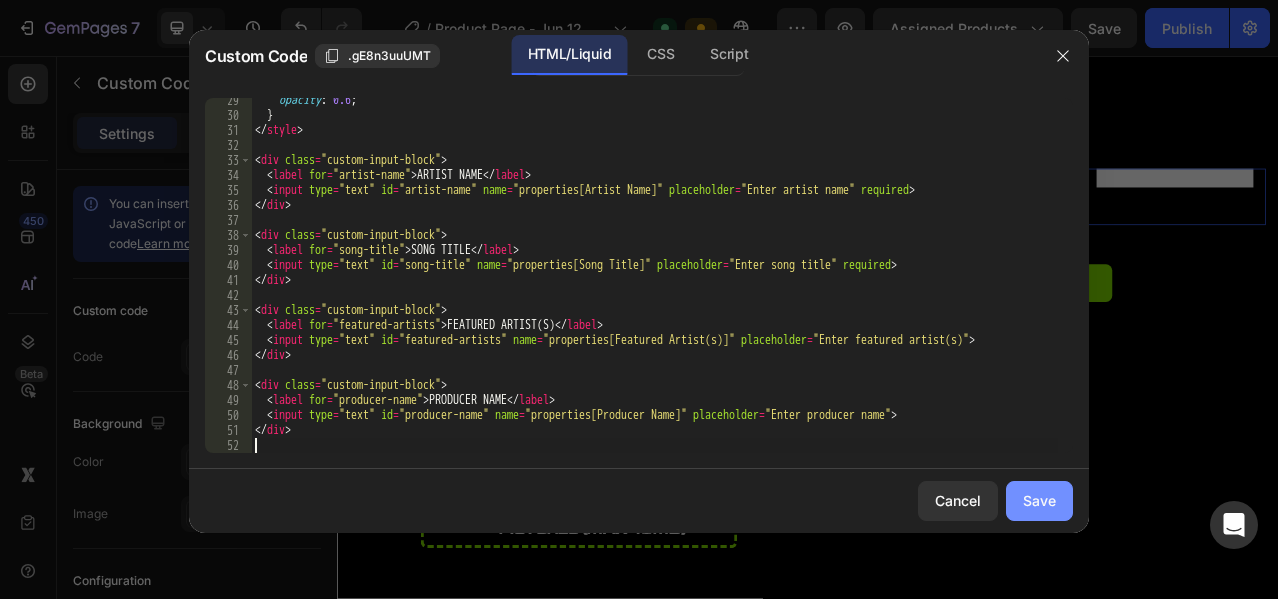 click on "Save" at bounding box center [1039, 500] 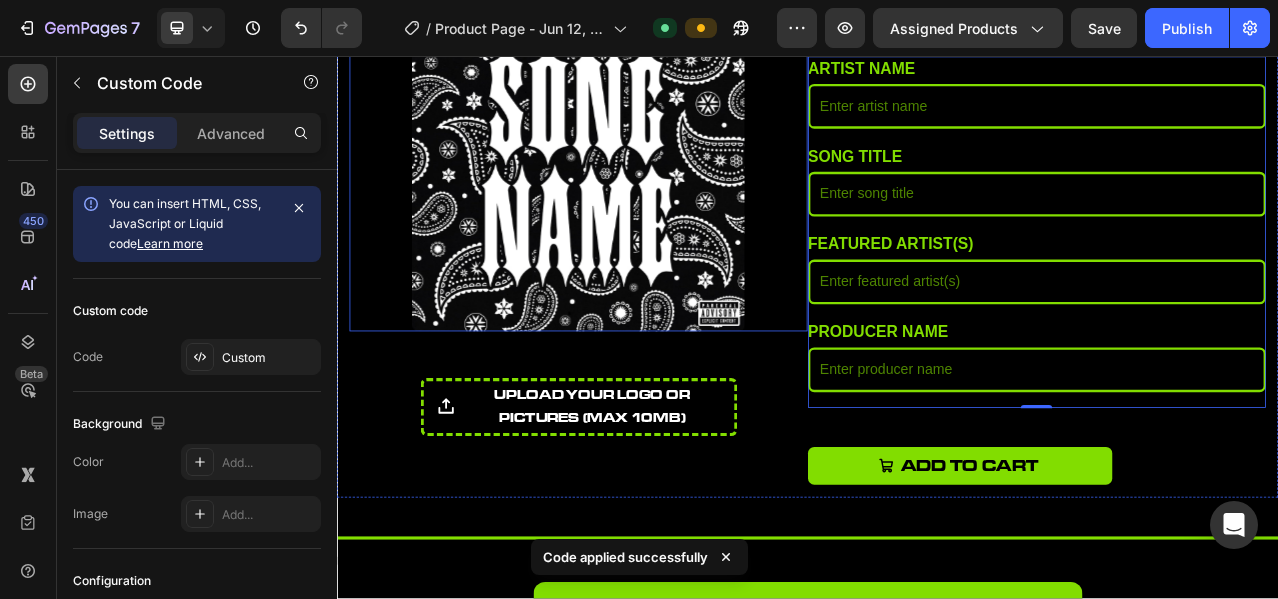 scroll, scrollTop: 232, scrollLeft: 0, axis: vertical 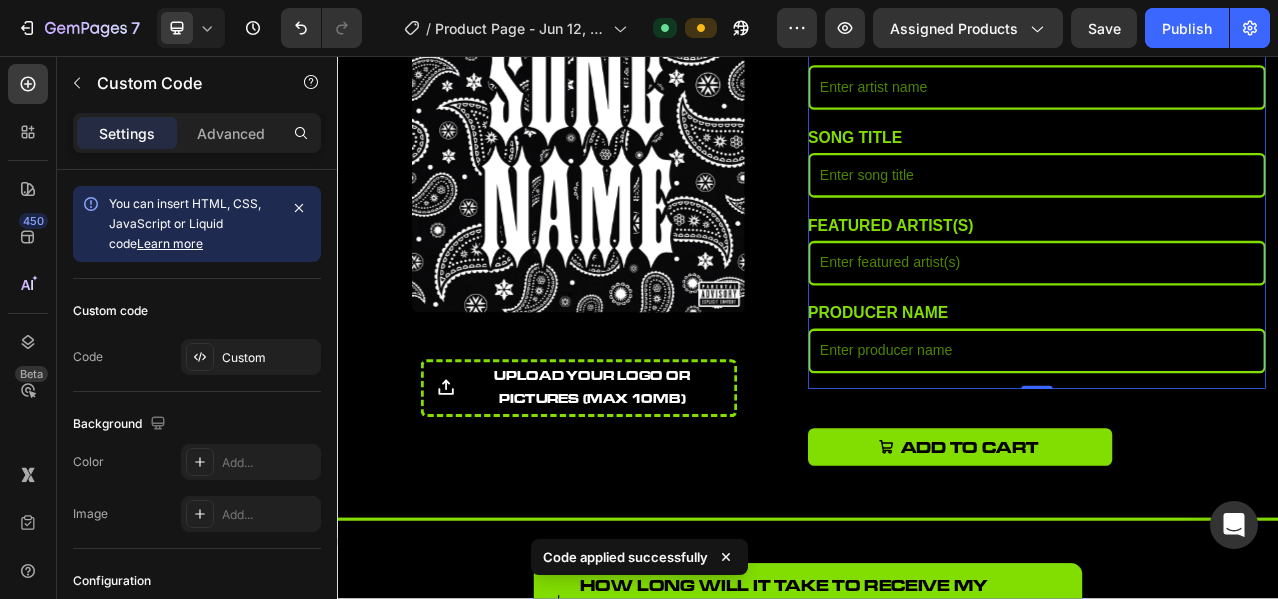 click on "FEATURED ARTIST(S)" at bounding box center (1229, 272) 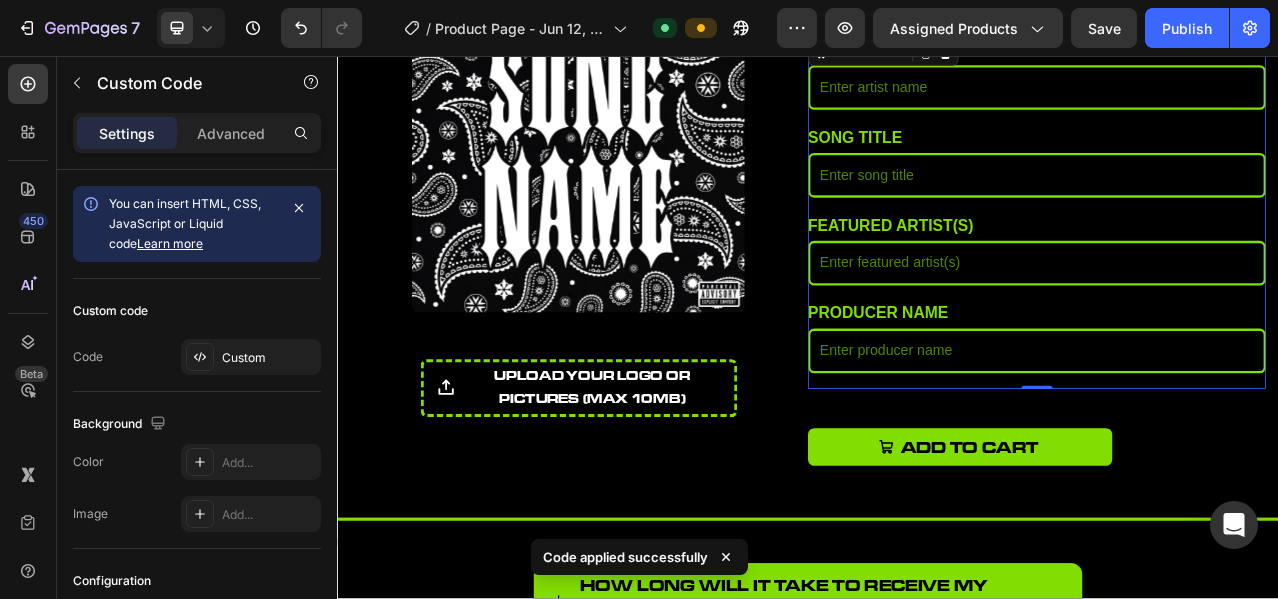click on "Product Images" at bounding box center [645, 171] 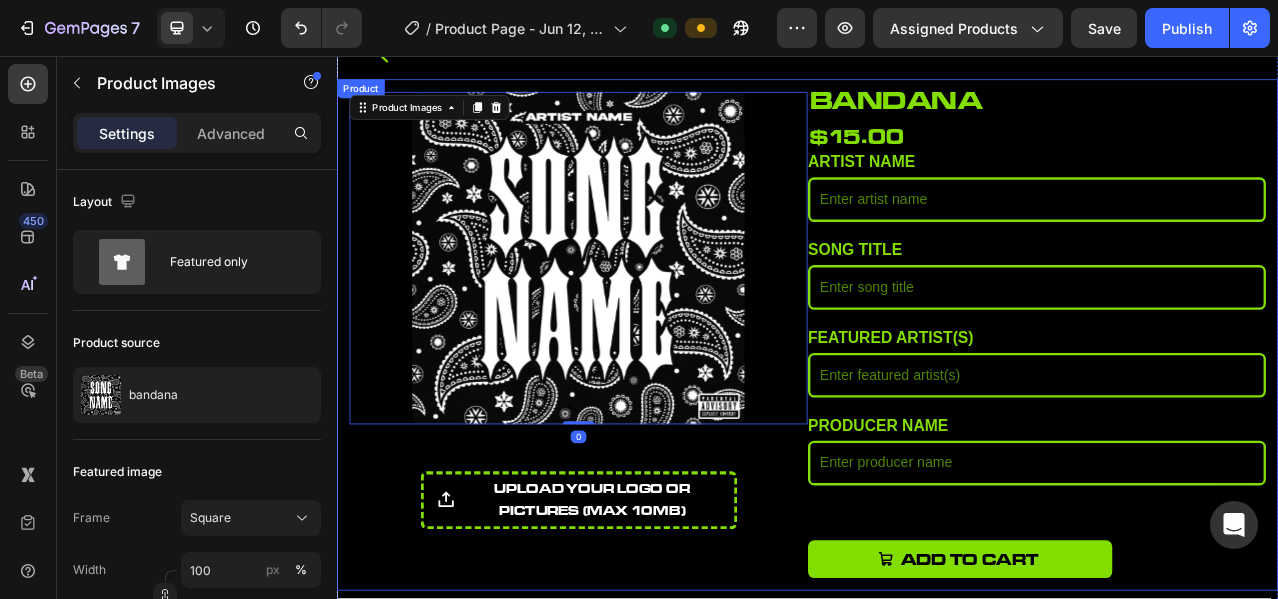 scroll, scrollTop: 65, scrollLeft: 0, axis: vertical 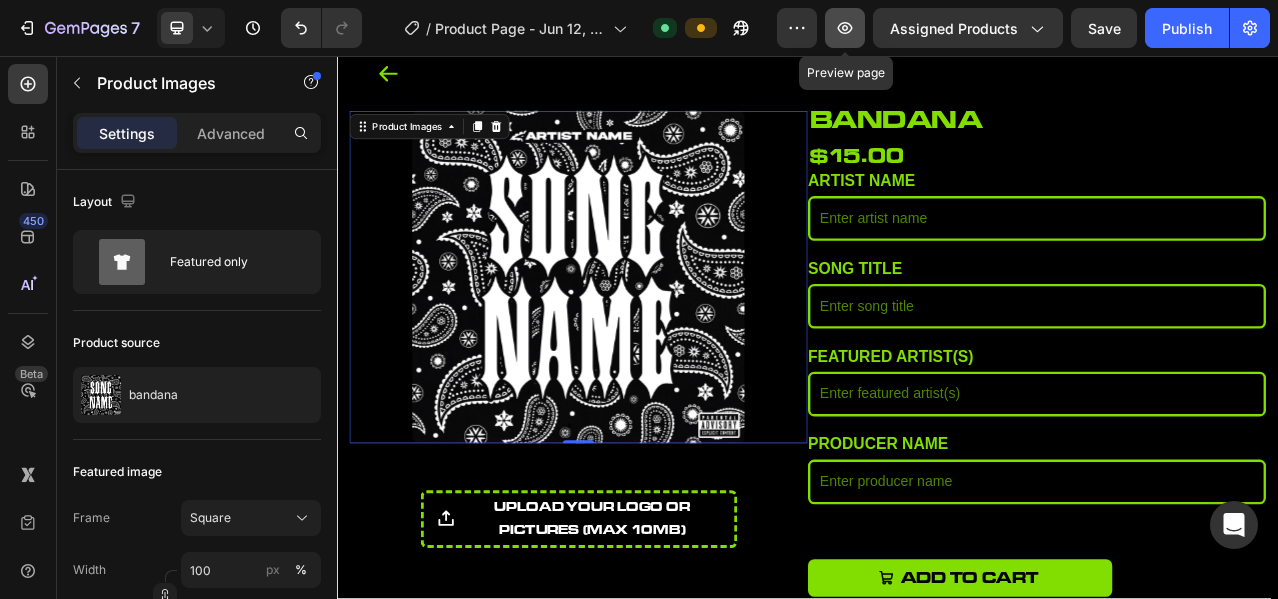 click 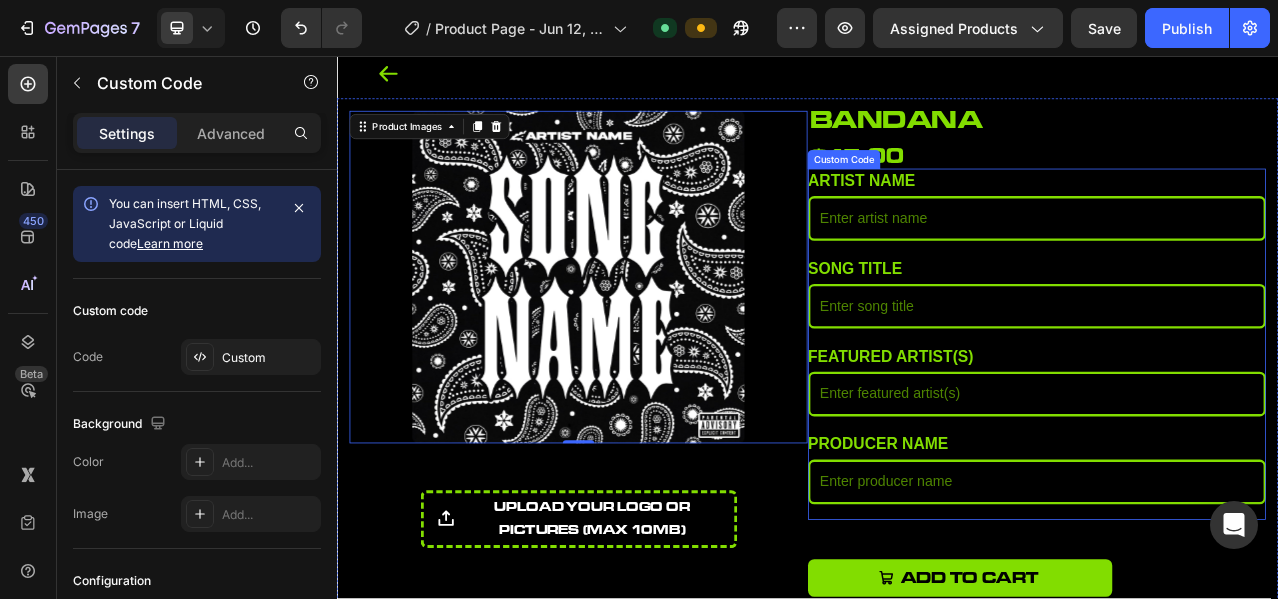 click on "ARTIST NAME
SONG TITLE
FEATURED ARTIST(S)
PRODUCER NAME" at bounding box center [1229, 414] 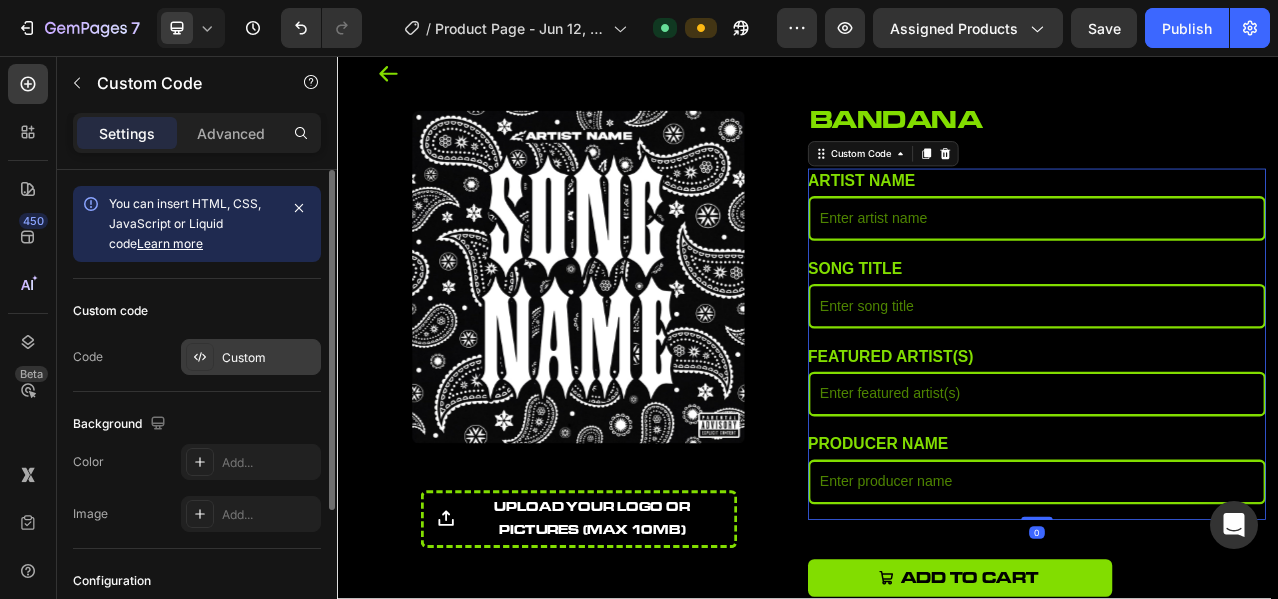click 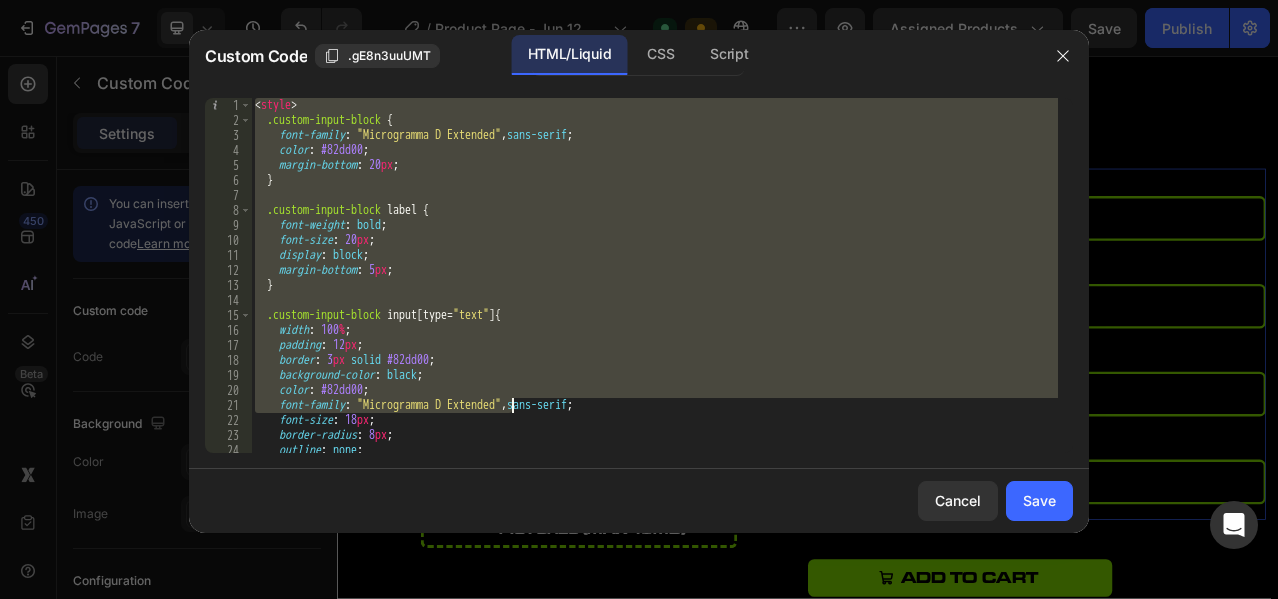 scroll, scrollTop: 424, scrollLeft: 0, axis: vertical 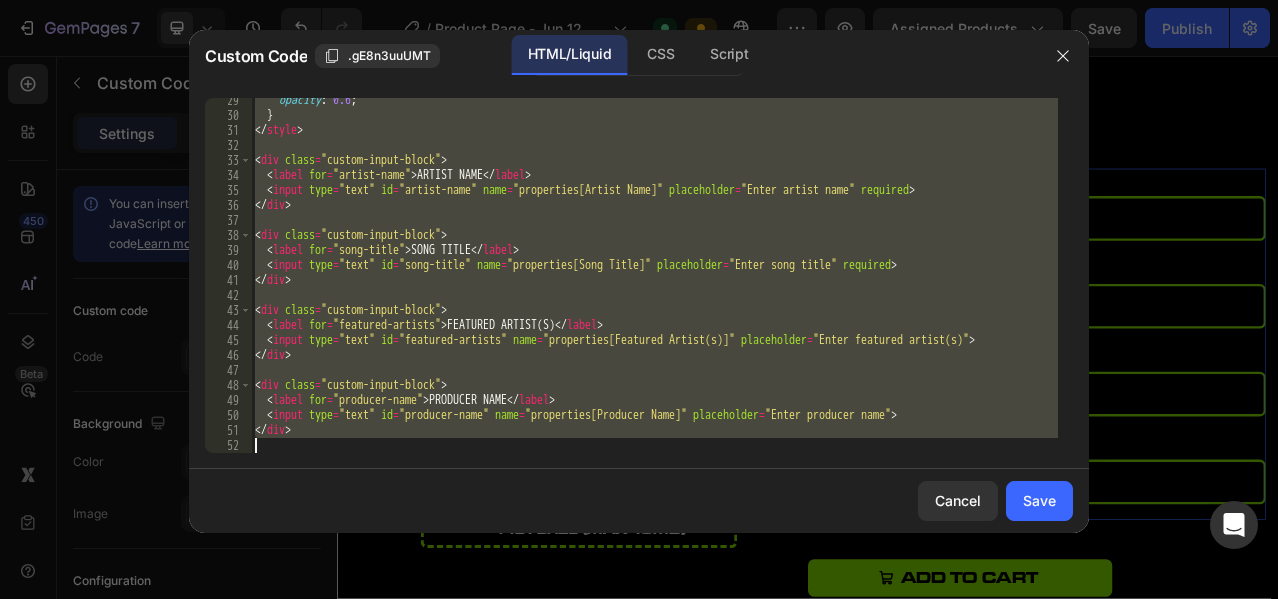 drag, startPoint x: 257, startPoint y: 107, endPoint x: 645, endPoint y: 567, distance: 601.784 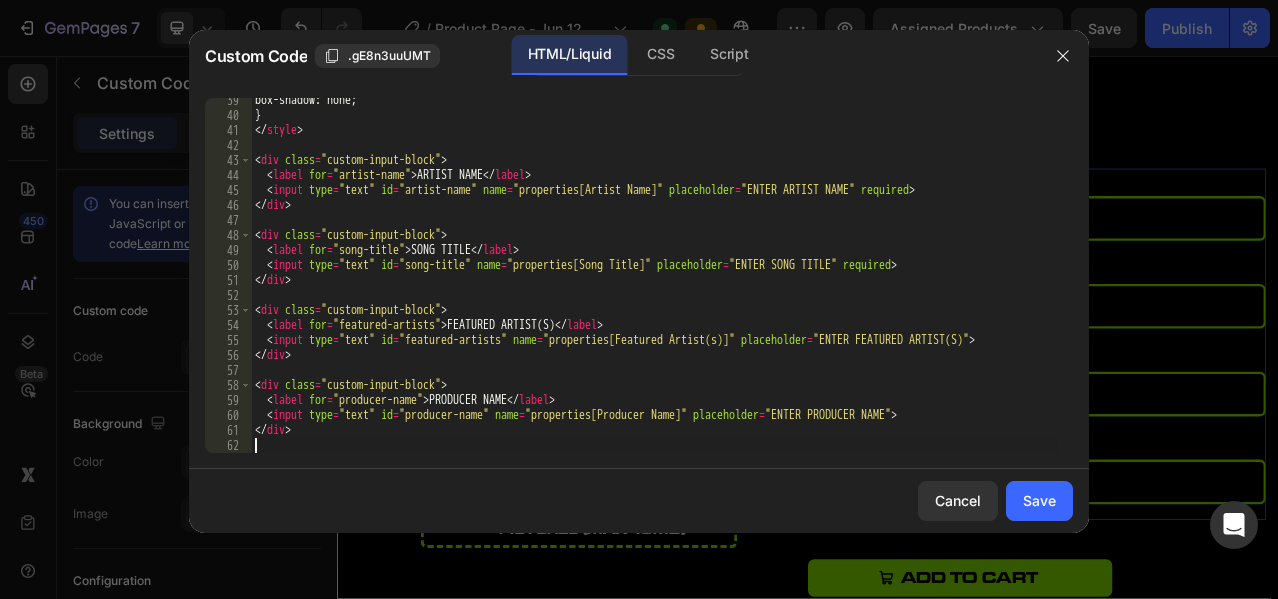 scroll, scrollTop: 574, scrollLeft: 0, axis: vertical 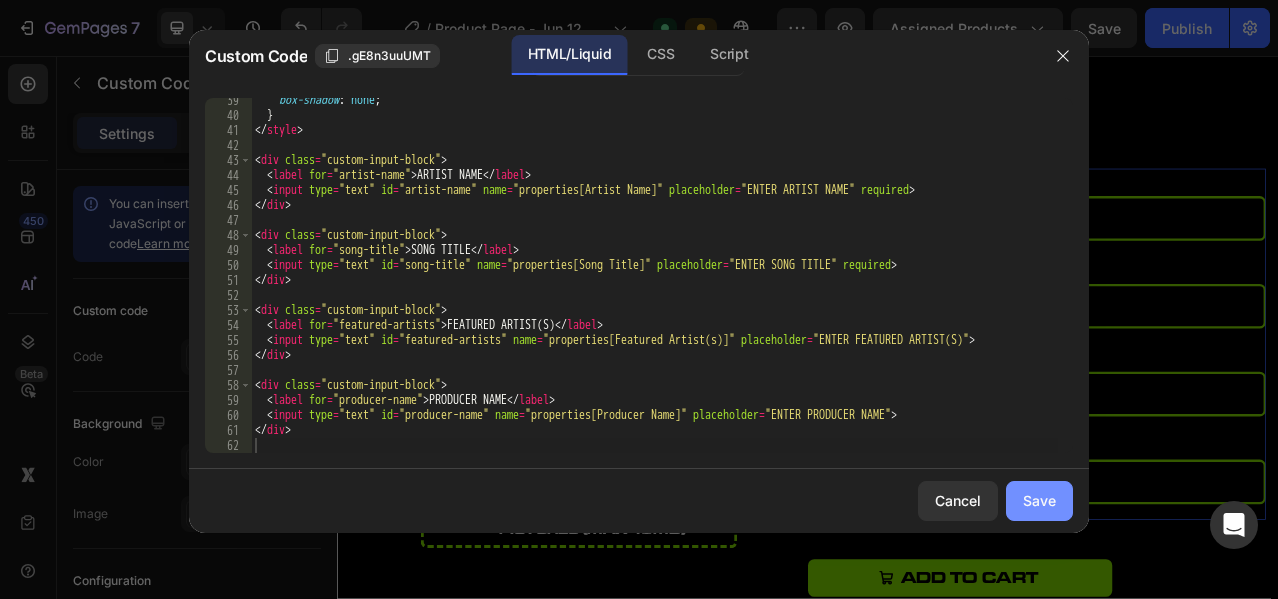 click on "Save" at bounding box center [1039, 500] 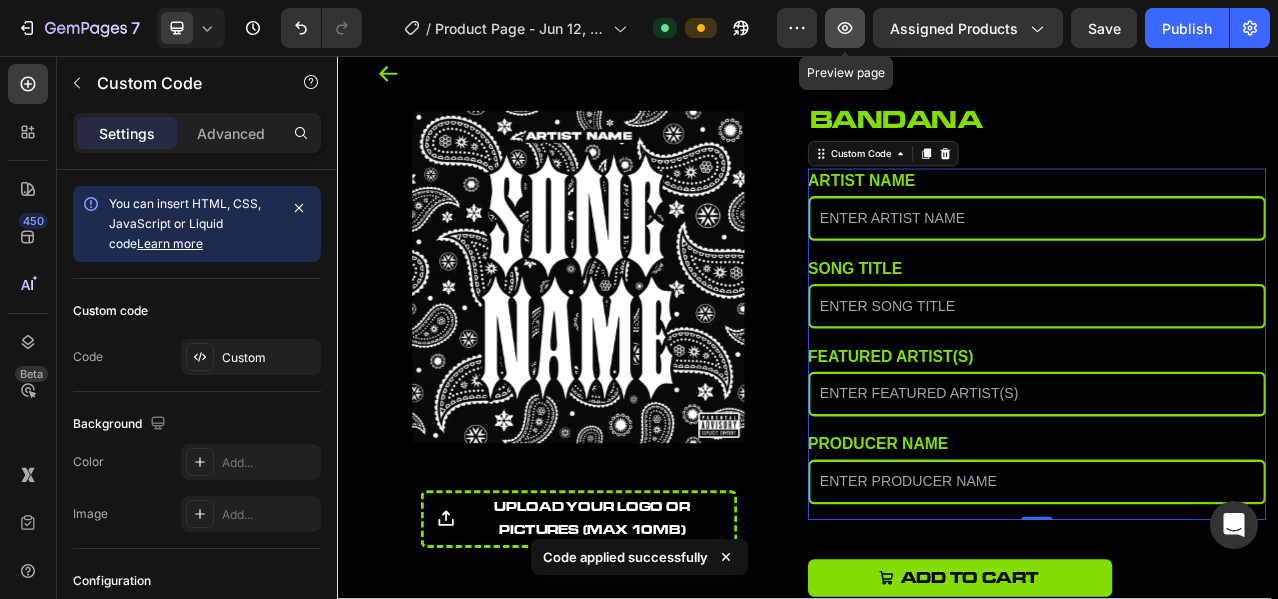 click 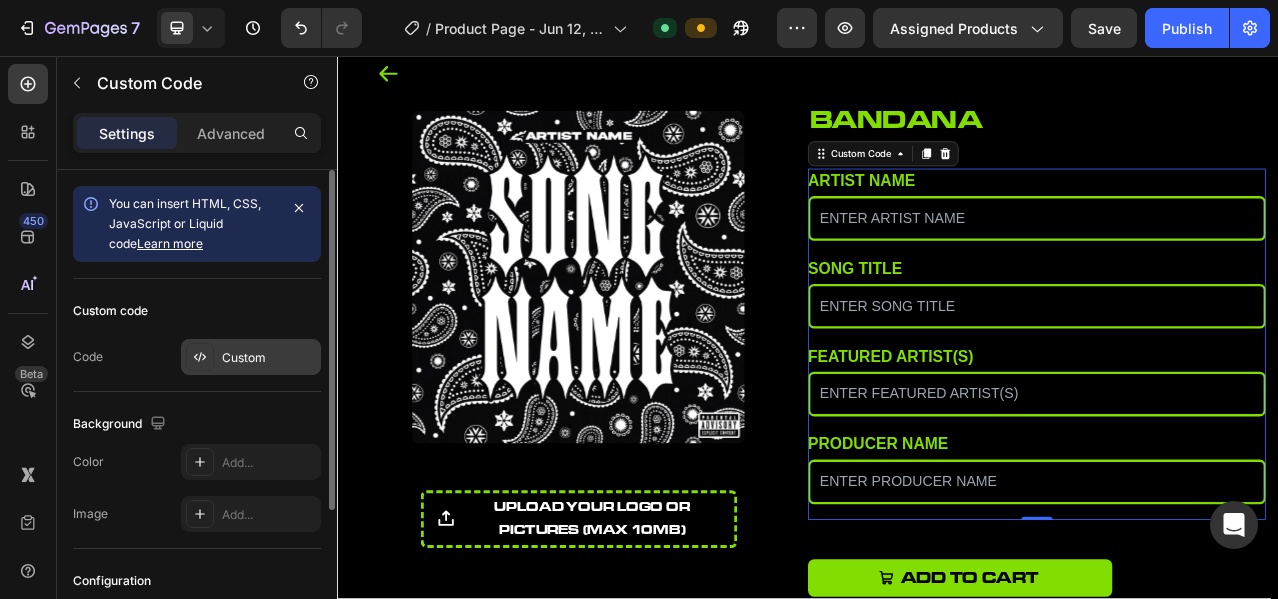 click on "Custom" at bounding box center (269, 358) 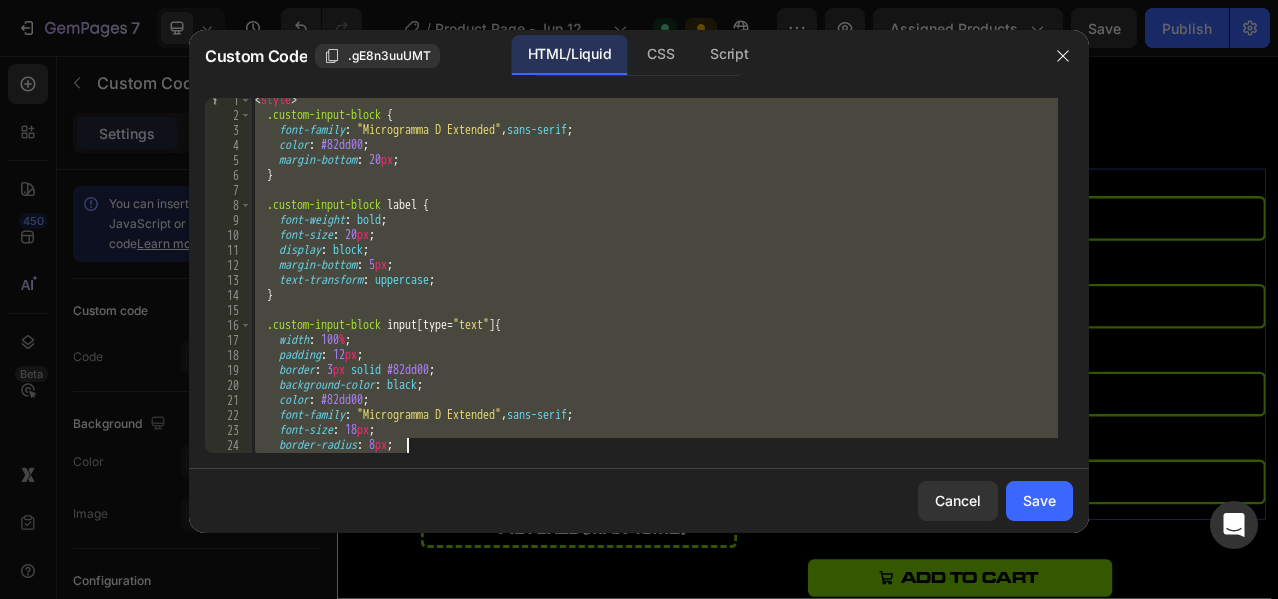 scroll, scrollTop: 574, scrollLeft: 0, axis: vertical 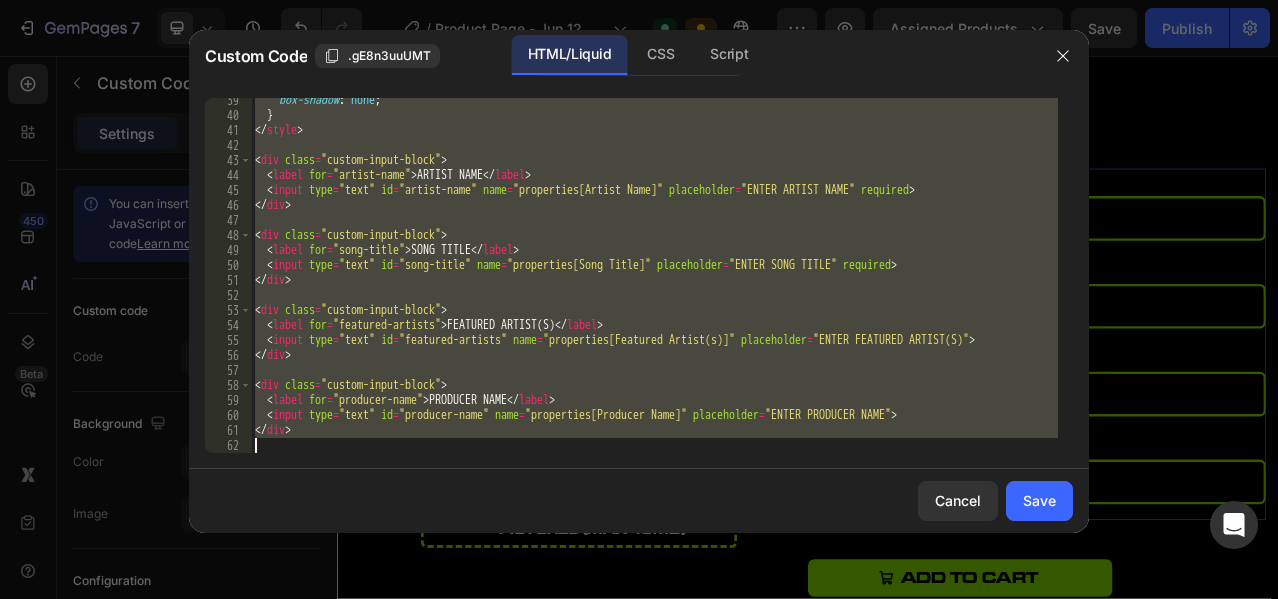 drag, startPoint x: 255, startPoint y: 107, endPoint x: 792, endPoint y: 570, distance: 709.0402 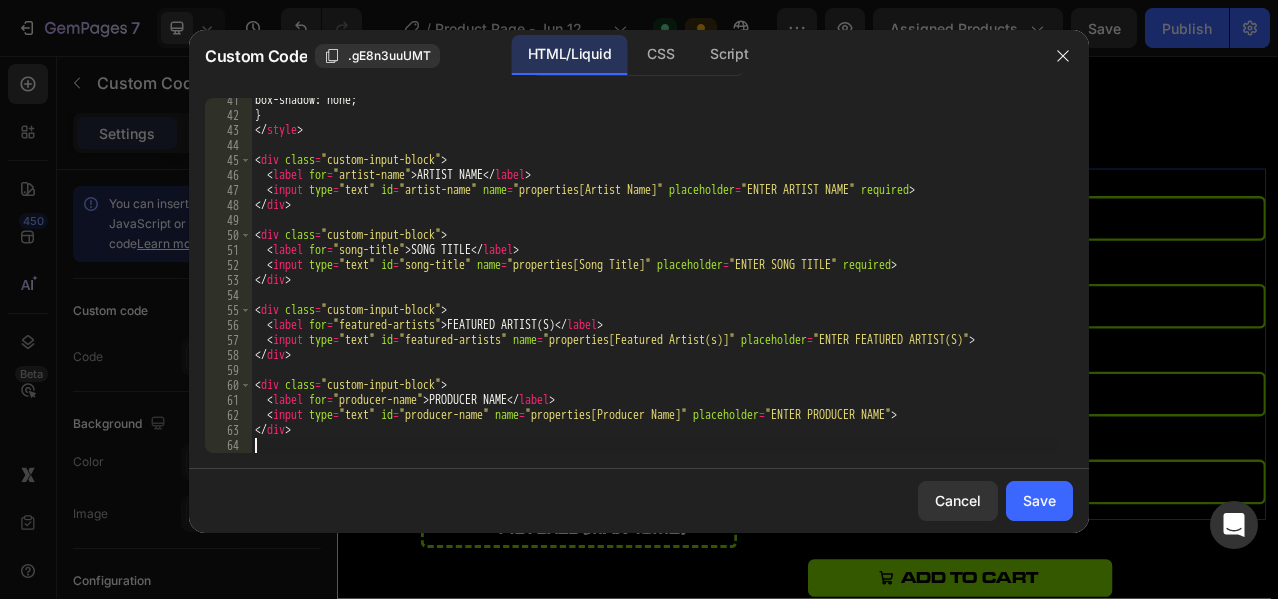 scroll, scrollTop: 604, scrollLeft: 0, axis: vertical 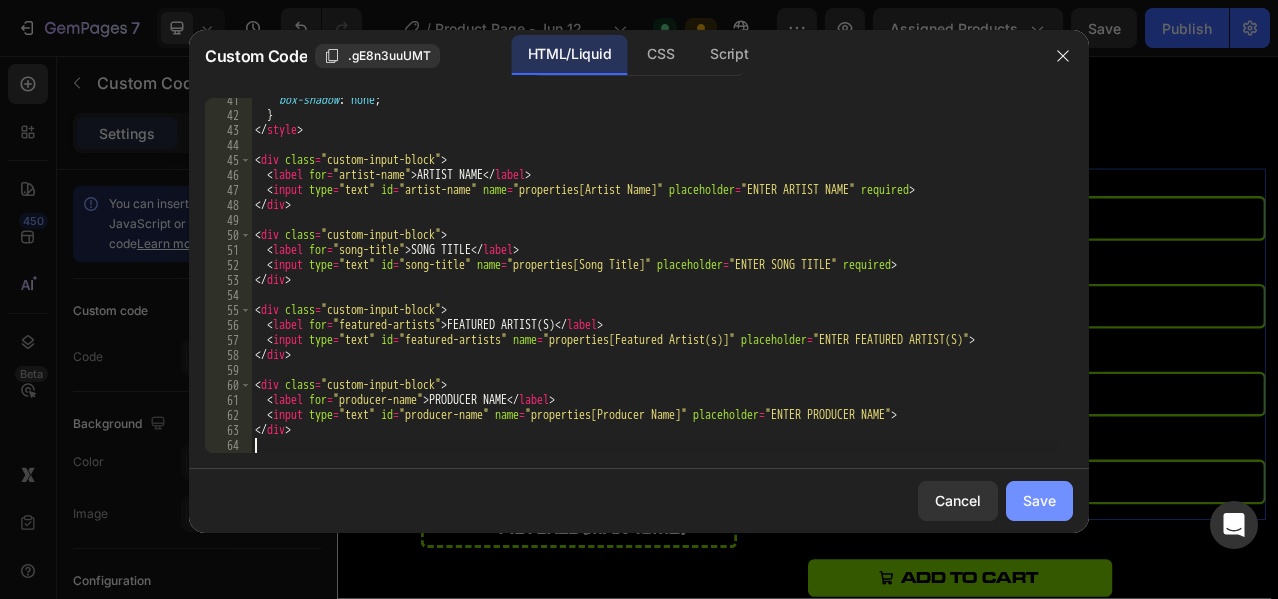 click on "Save" at bounding box center (1039, 500) 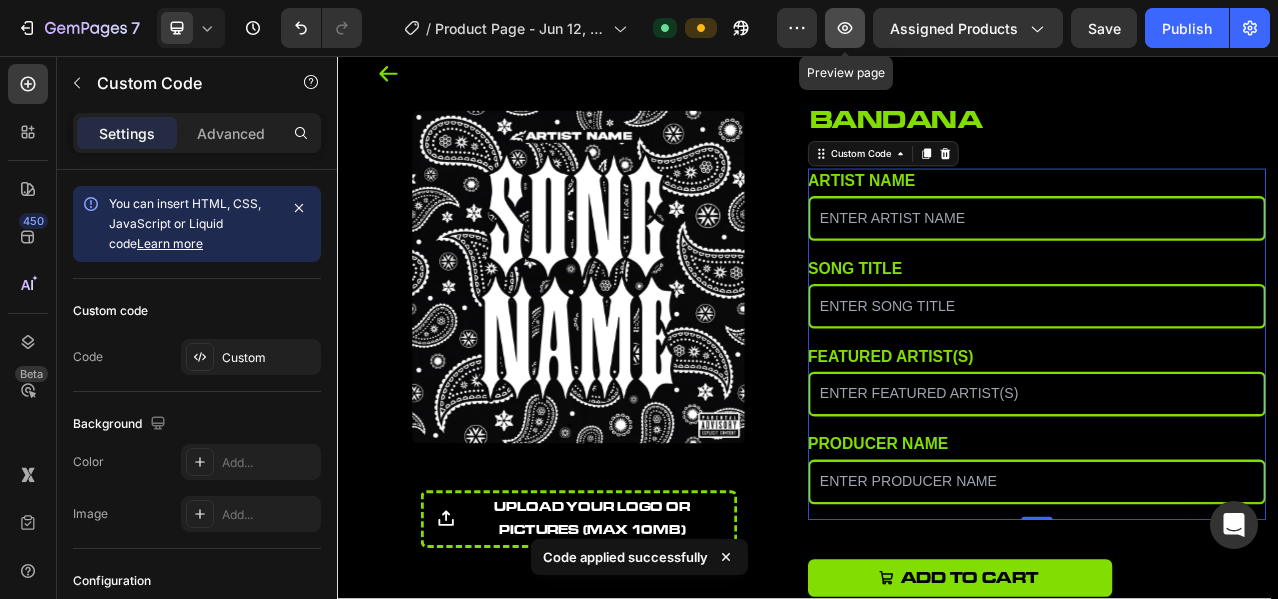 click 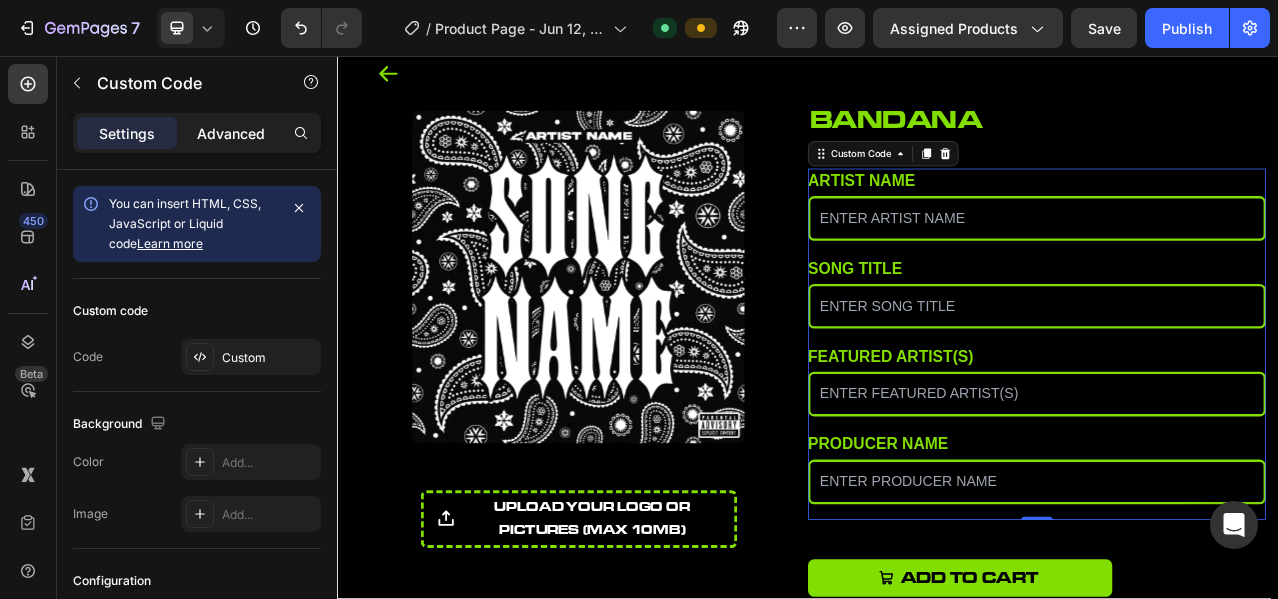 click on "Advanced" at bounding box center [231, 133] 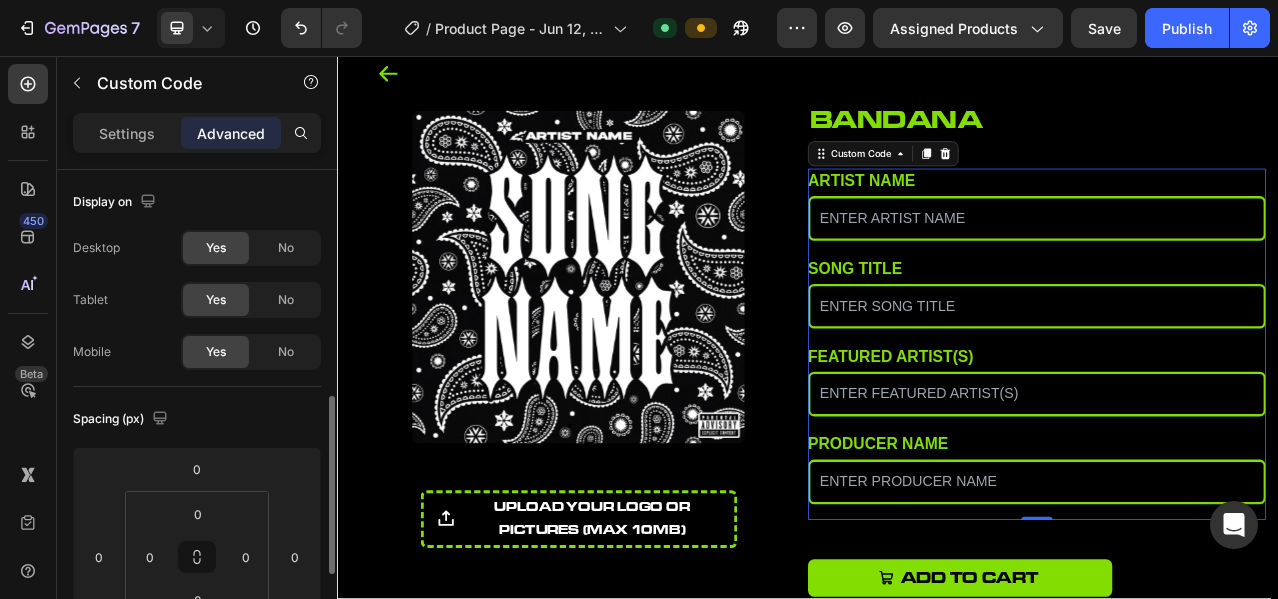 scroll, scrollTop: 166, scrollLeft: 0, axis: vertical 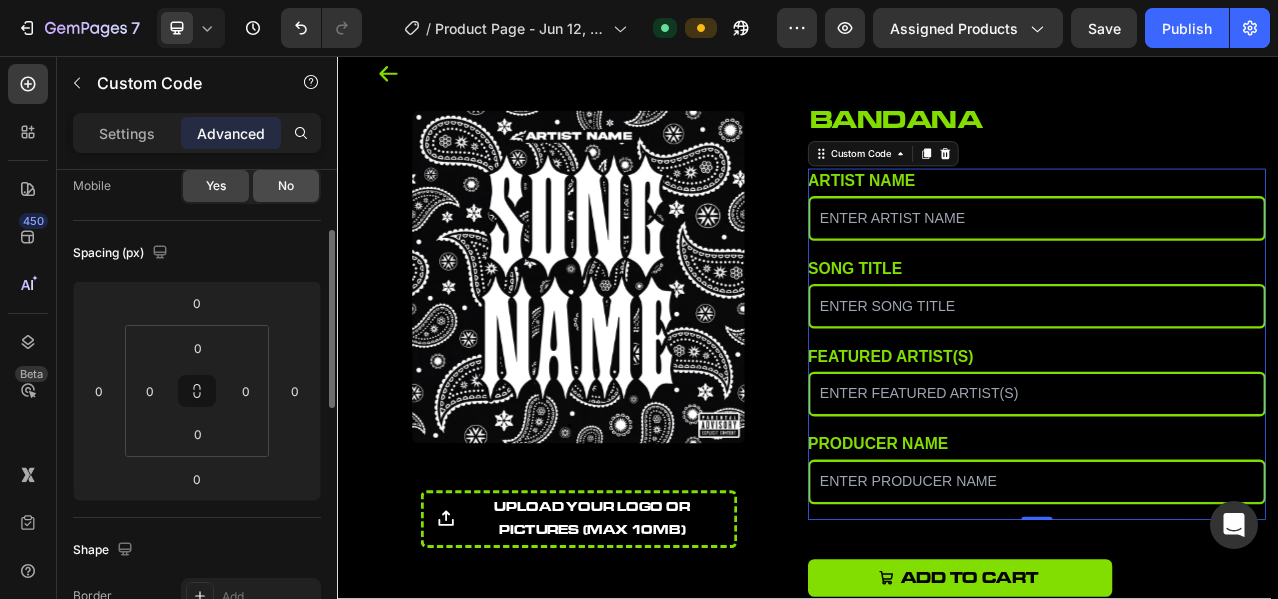 click on "No" 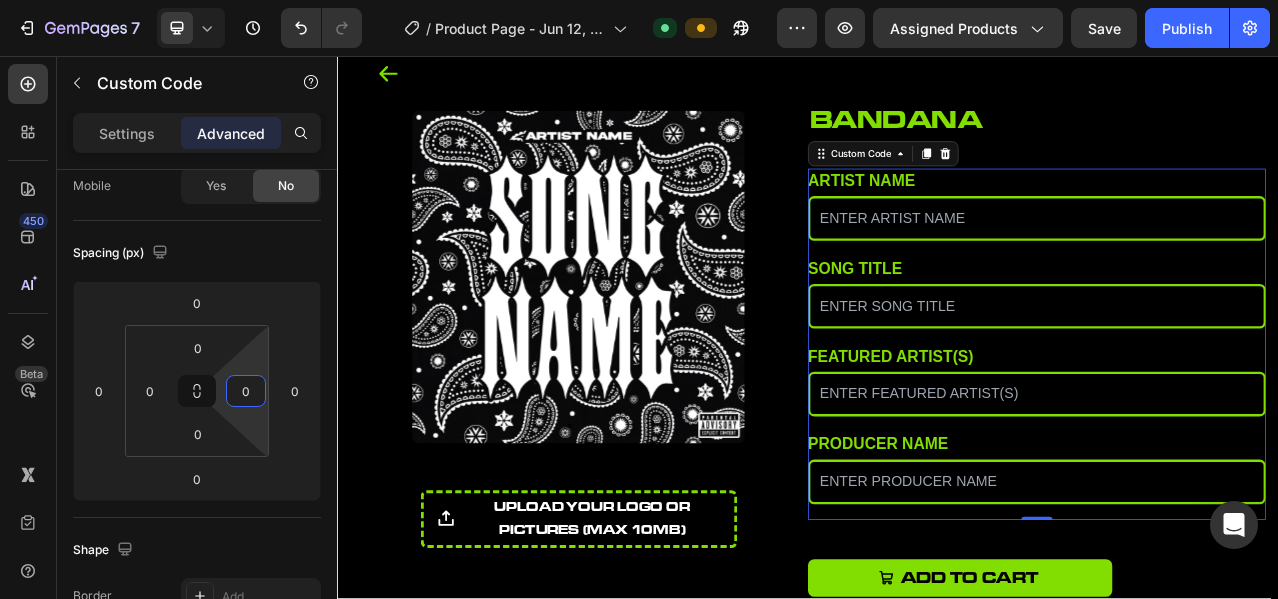 drag, startPoint x: 254, startPoint y: 353, endPoint x: 254, endPoint y: 373, distance: 20 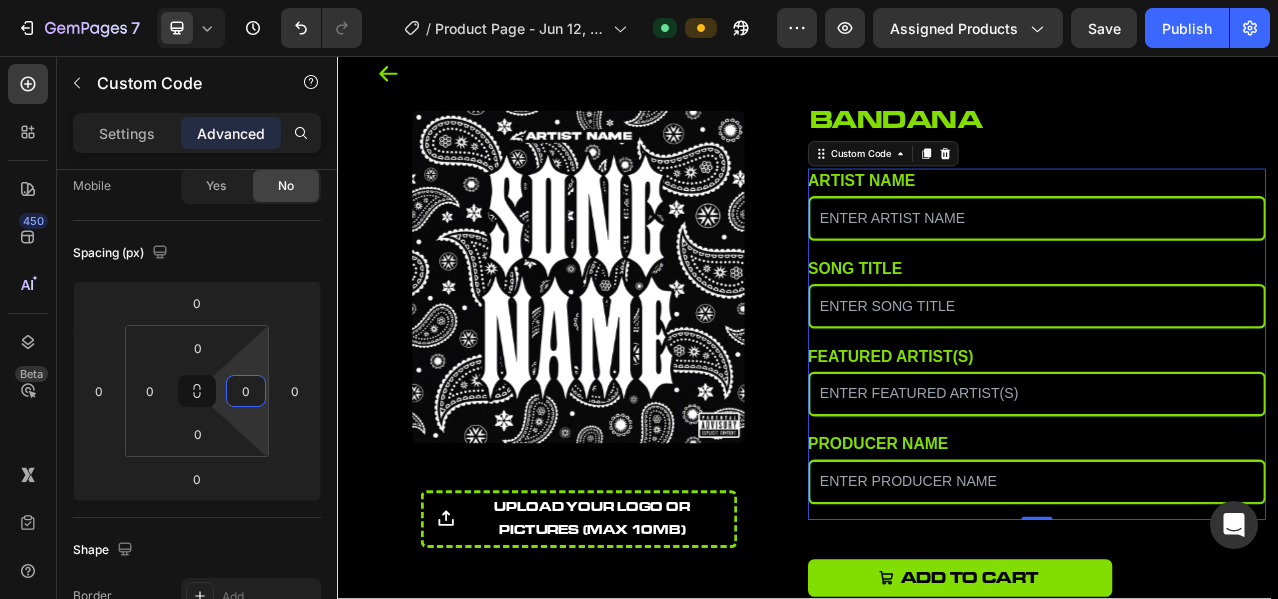 click on "7  Version history  /  Product Page - Jun 12, 07:39:47 Default Preview Assigned Products  Save   Publish  450 Beta Sections(18) Elements(84) Section Element Hero Section Product Detail Brands Trusted Badges Guarantee Product Breakdown How to use Testimonials Compare Bundle FAQs Social Proof Brand Story Product List Collection Blog List Contact Sticky Add to Cart Custom Footer Browse Library 450 Layout
Row
Row
Row
Row Text
Heading
Text Block Button
Button
Button Media
Image
Image" at bounding box center (639, 0) 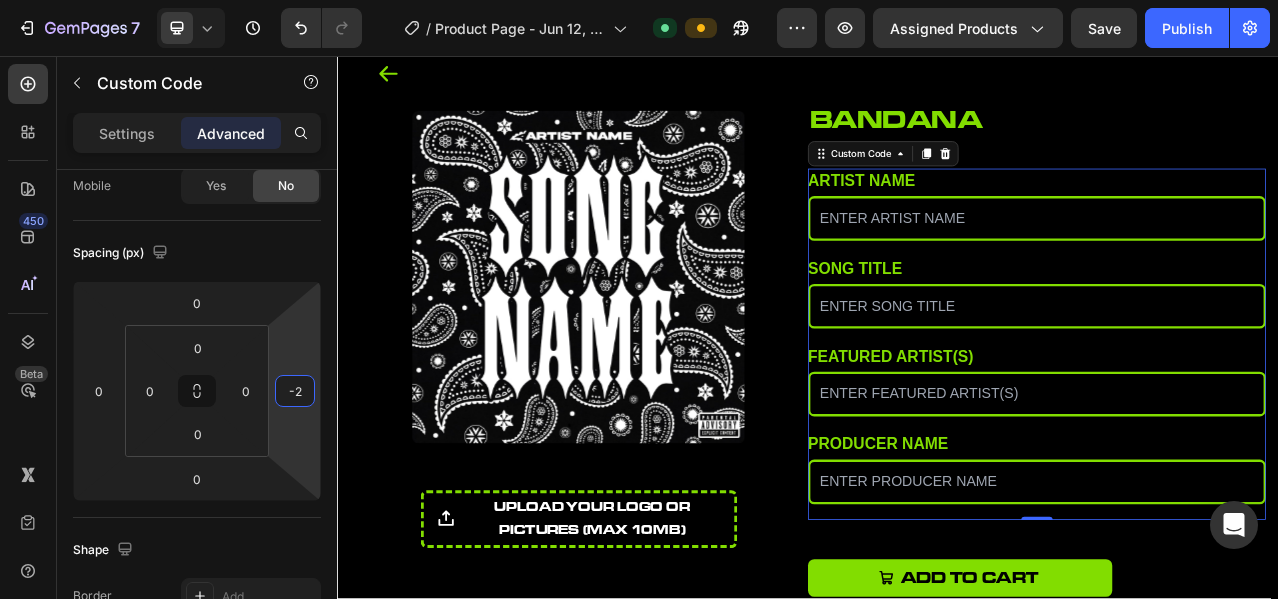 type on "0" 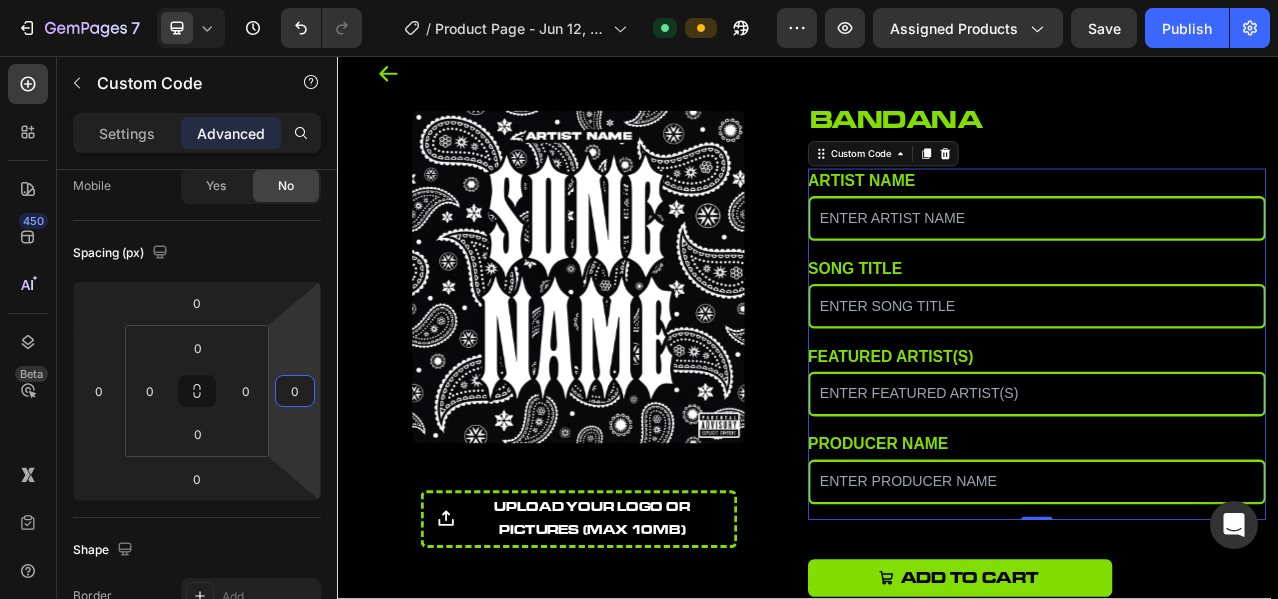 click on "7  Version history  /  Product Page - Jun 12, 07:39:47 Default Preview Assigned Products  Save   Publish  450 Beta Sections(18) Elements(84) Section Element Hero Section Product Detail Brands Trusted Badges Guarantee Product Breakdown How to use Testimonials Compare Bundle FAQs Social Proof Brand Story Product List Collection Blog List Contact Sticky Add to Cart Custom Footer Browse Library 450 Layout
Row
Row
Row
Row Text
Heading
Text Block Button
Button
Button Media
Image
Image" at bounding box center [639, 0] 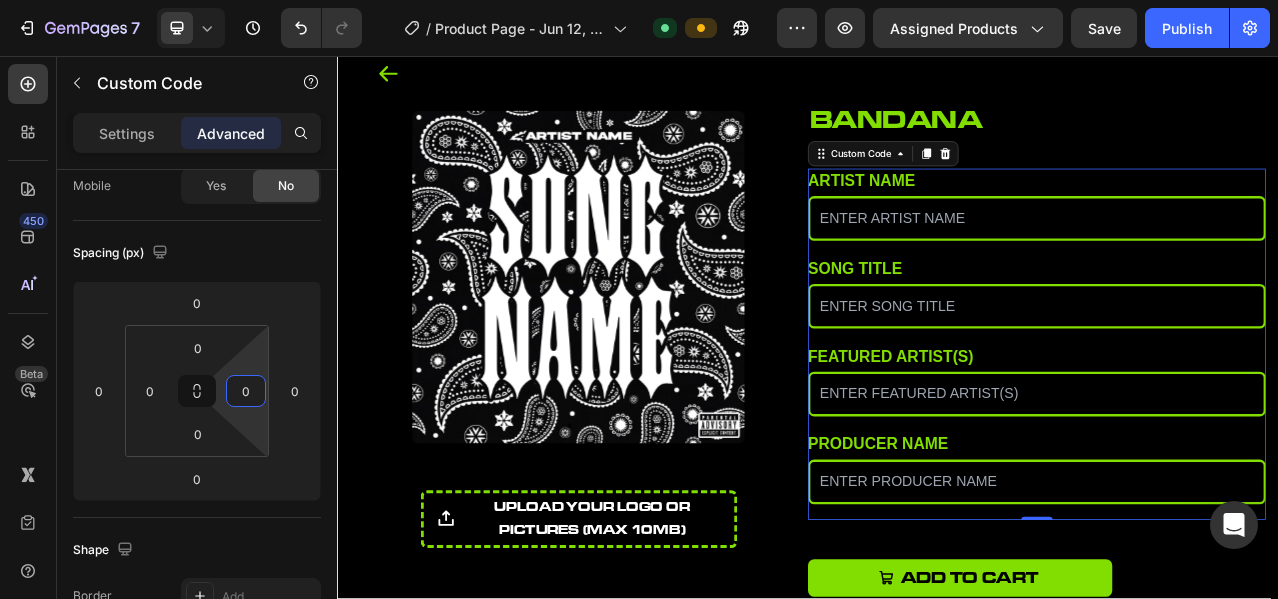 click on "7  Version history  /  Product Page - Jun 12, 07:39:47 Default Preview Assigned Products  Save   Publish  450 Beta Sections(18) Elements(84) Section Element Hero Section Product Detail Brands Trusted Badges Guarantee Product Breakdown How to use Testimonials Compare Bundle FAQs Social Proof Brand Story Product List Collection Blog List Contact Sticky Add to Cart Custom Footer Browse Library 450 Layout
Row
Row
Row
Row Text
Heading
Text Block Button
Button
Button Media
Image
Image" at bounding box center [639, 0] 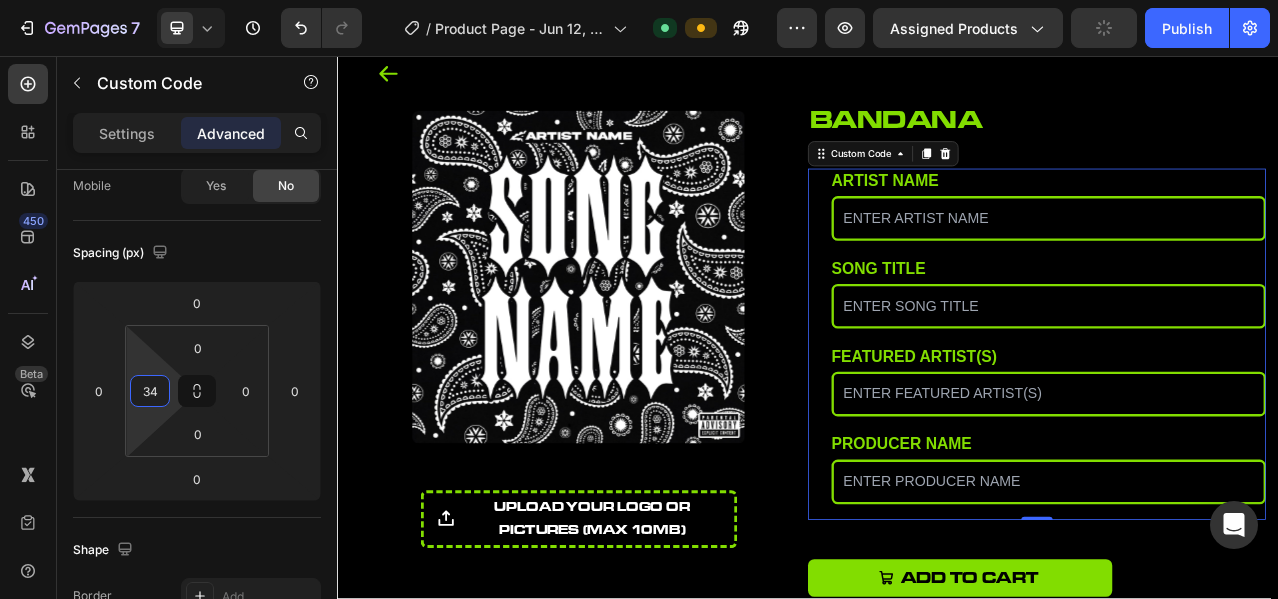 type on "36" 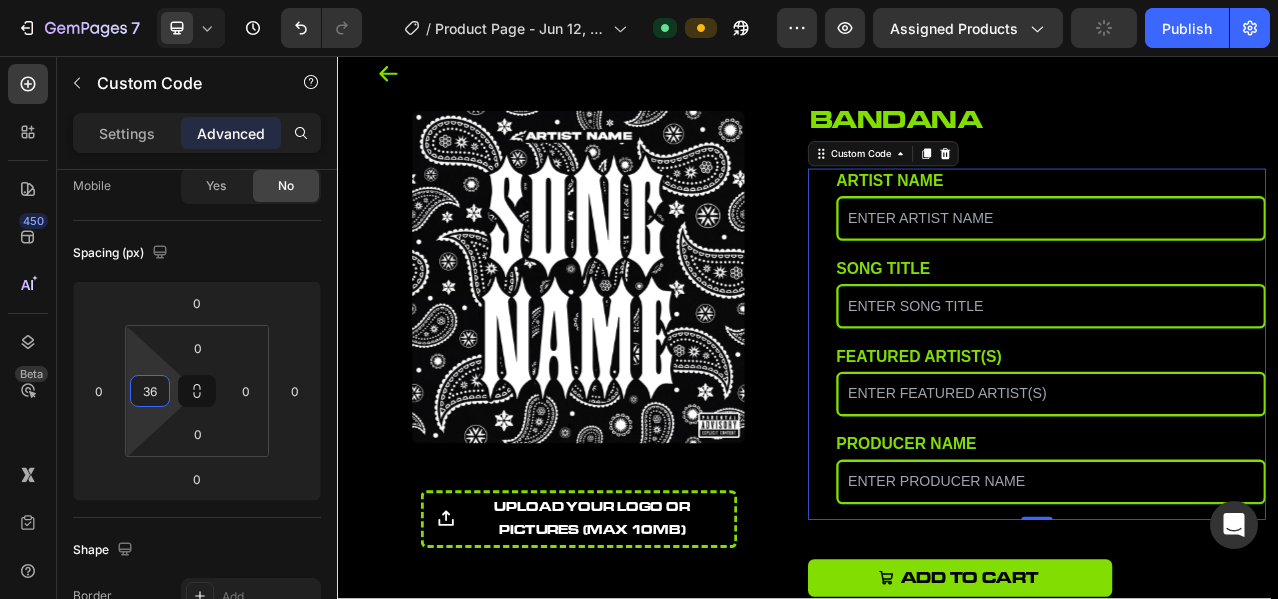 drag, startPoint x: 155, startPoint y: 365, endPoint x: 154, endPoint y: 347, distance: 18.027756 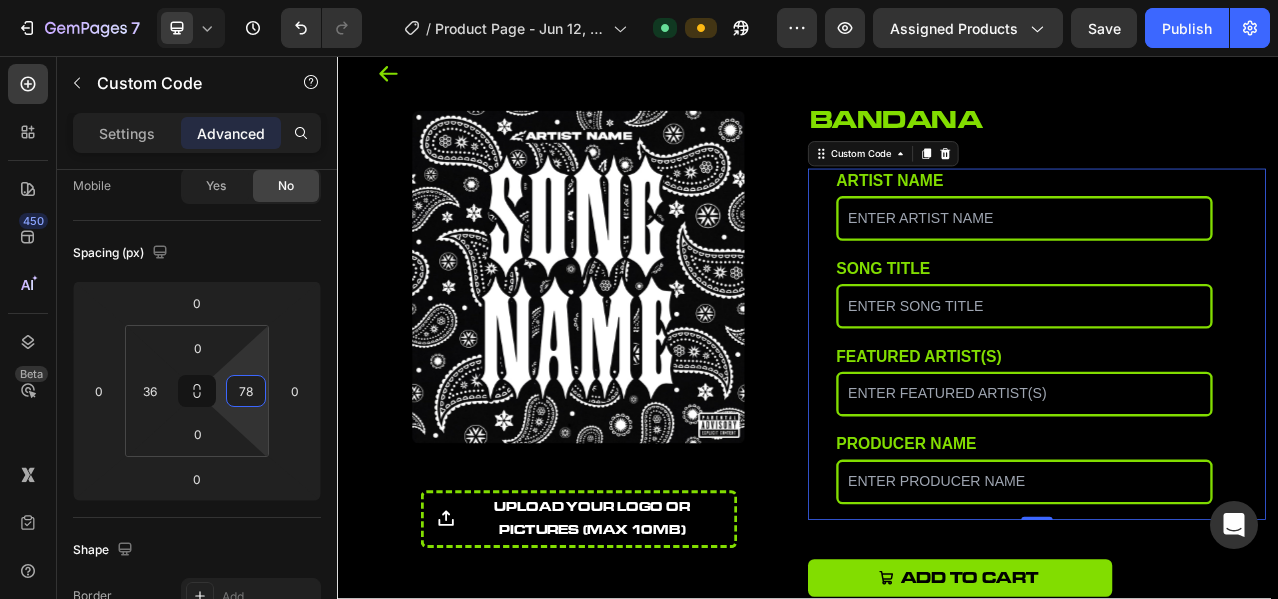 type on "80" 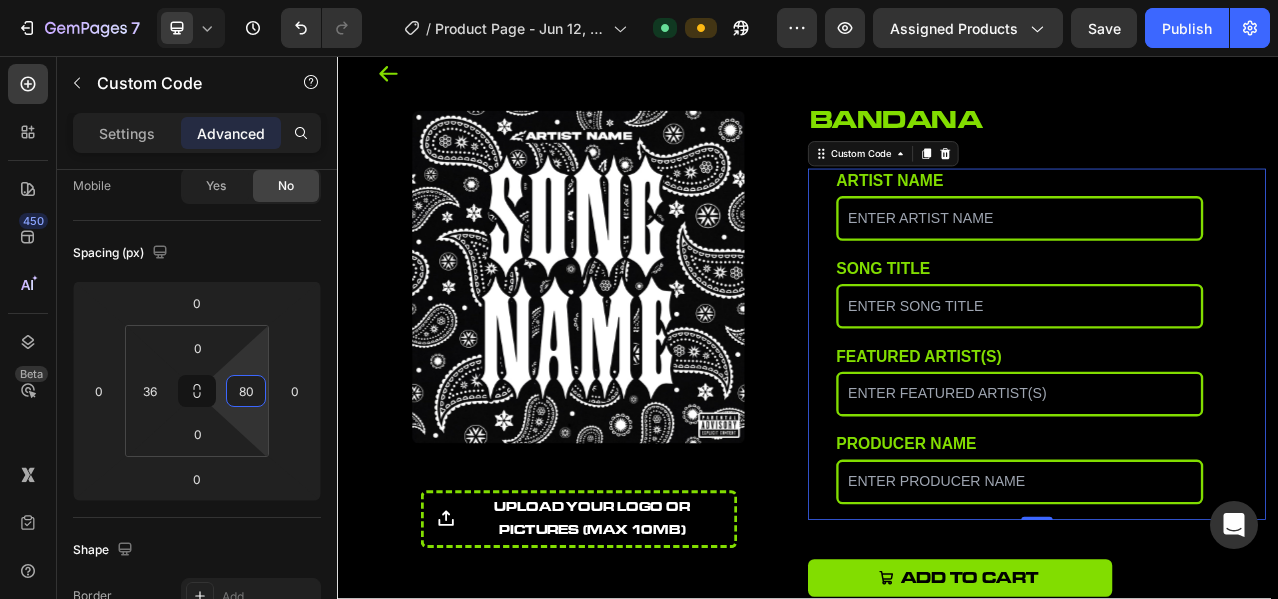 drag, startPoint x: 246, startPoint y: 372, endPoint x: 250, endPoint y: 319, distance: 53.15073 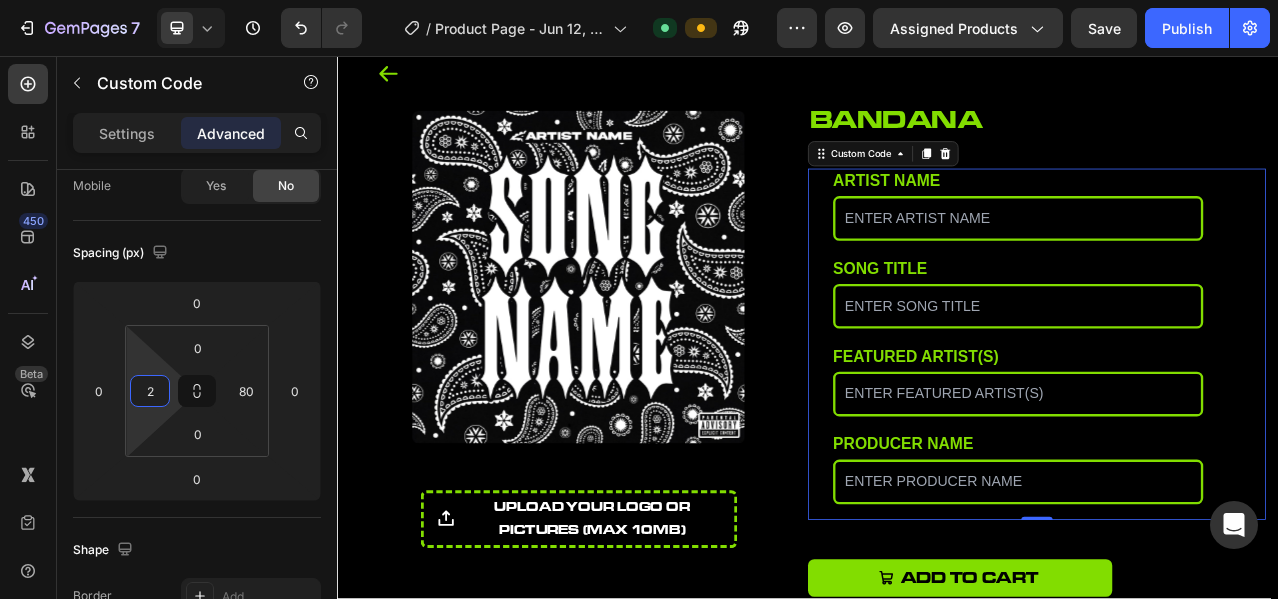 type on "0" 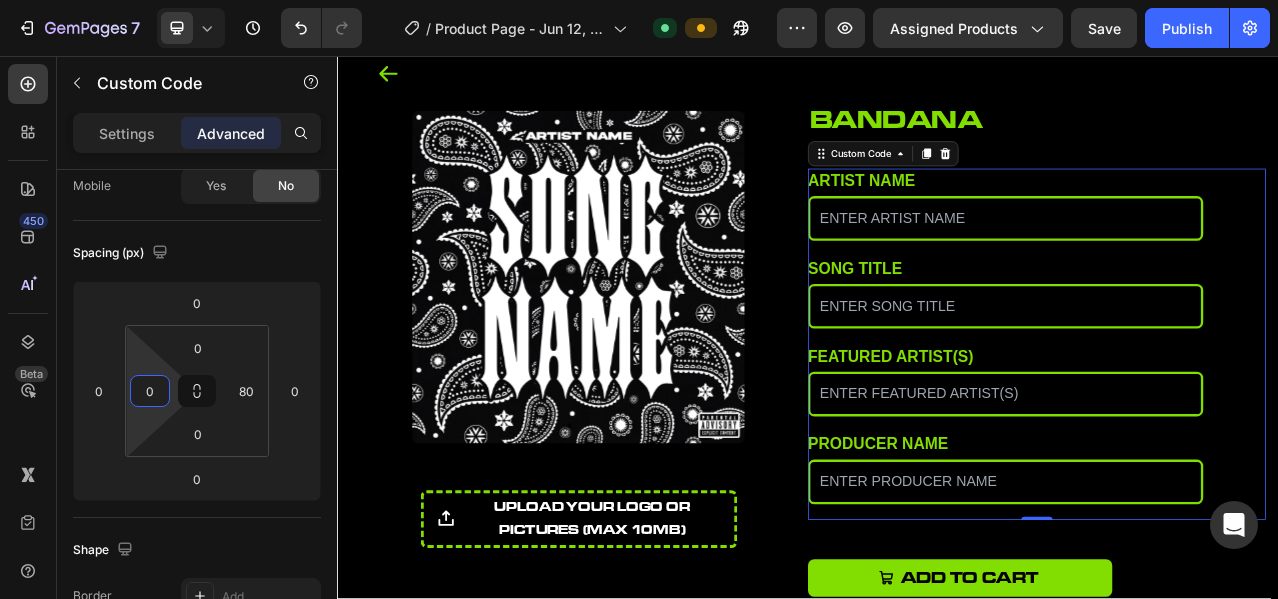drag, startPoint x: 141, startPoint y: 351, endPoint x: 140, endPoint y: 371, distance: 20.024984 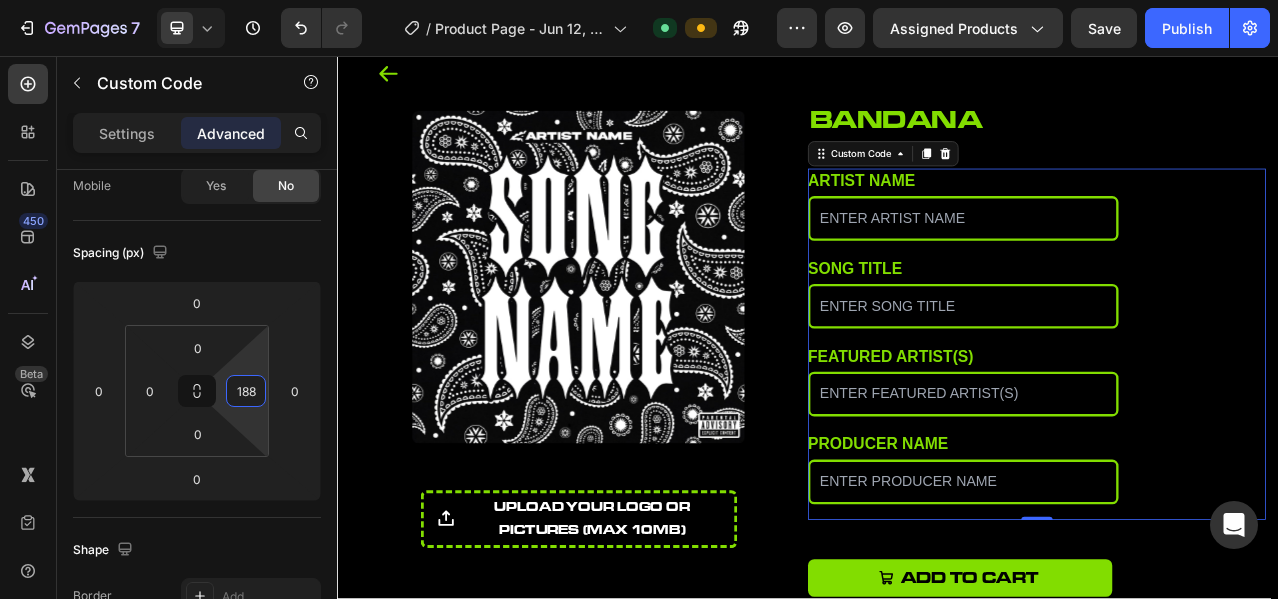 drag, startPoint x: 259, startPoint y: 365, endPoint x: 260, endPoint y: 311, distance: 54.00926 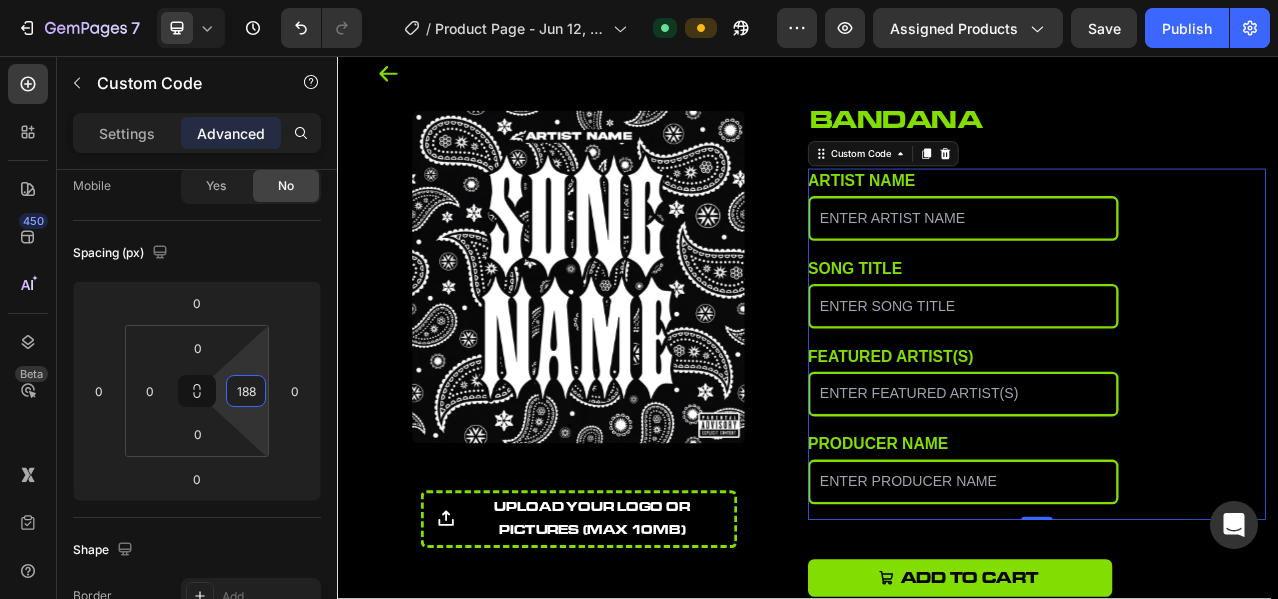 click on "7  Version history  /  Product Page - Jun 12, 07:39:47 Default Preview Assigned Products  Save   Publish  450 Beta Sections(18) Elements(84) Section Element Hero Section Product Detail Brands Trusted Badges Guarantee Product Breakdown How to use Testimonials Compare Bundle FAQs Social Proof Brand Story Product List Collection Blog List Contact Sticky Add to Cart Custom Footer Browse Library 450 Layout
Row
Row
Row
Row Text
Heading
Text Block Button
Button
Button Media
Image
Image" at bounding box center (639, 0) 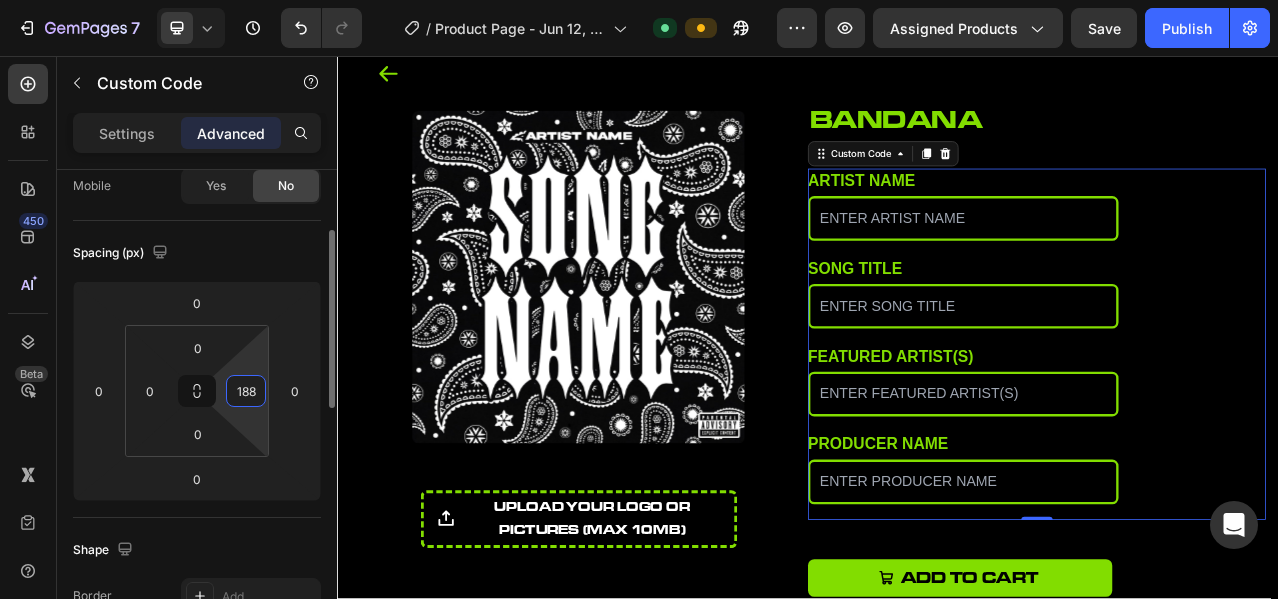 click on "Spacing (px)" at bounding box center (197, 253) 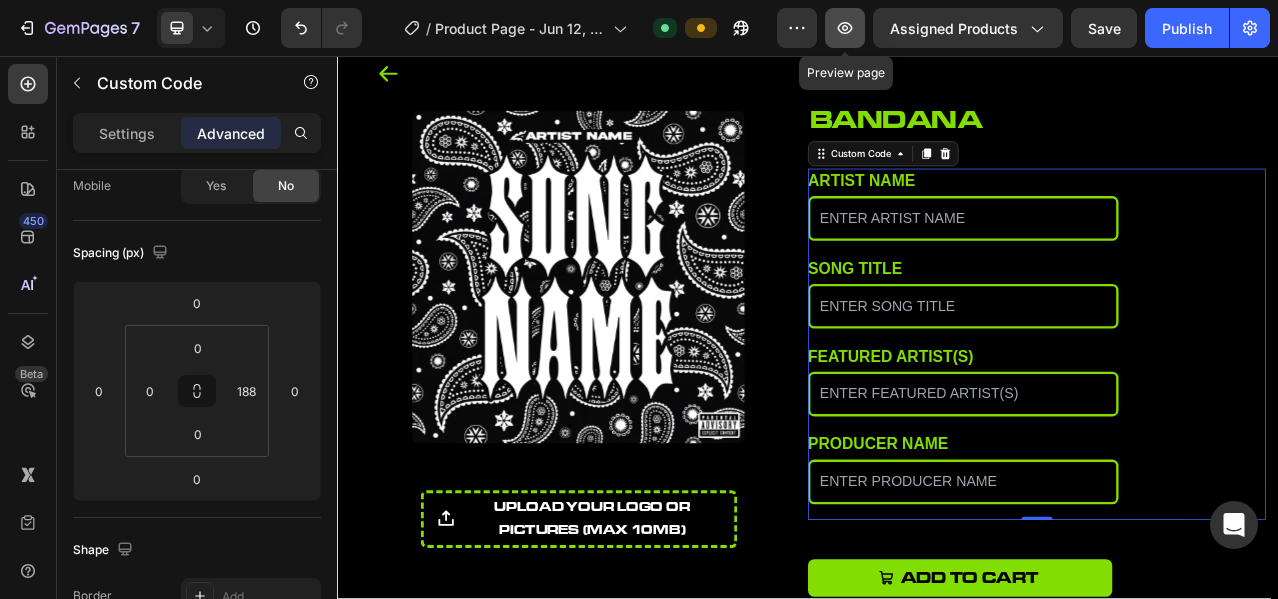 click 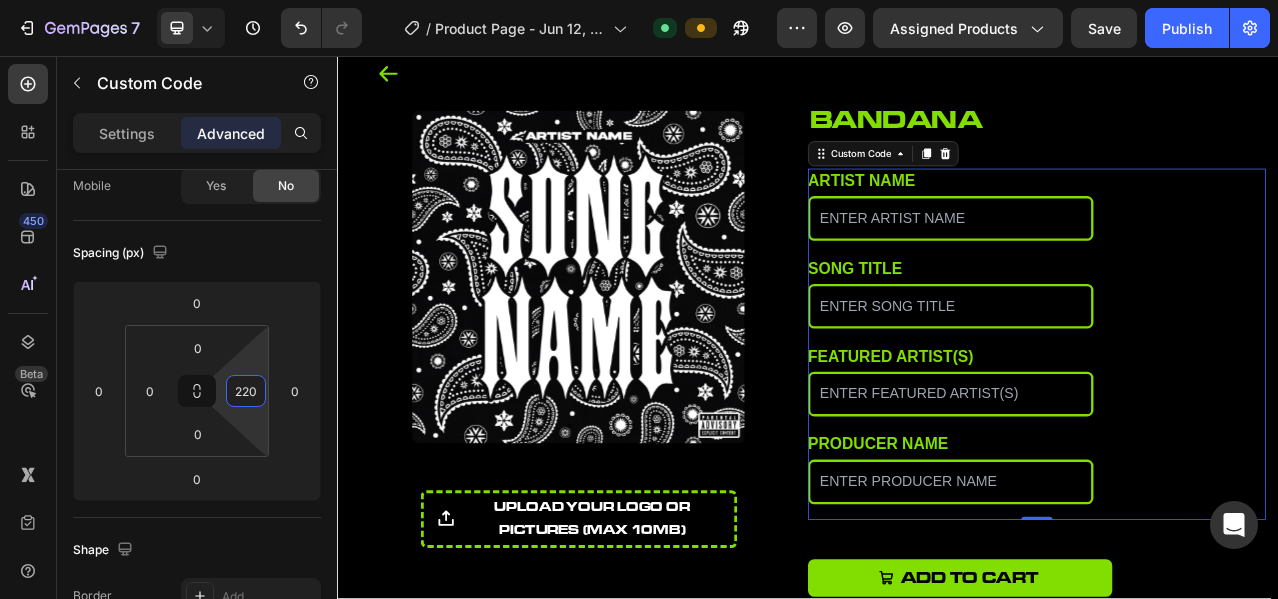 drag, startPoint x: 261, startPoint y: 360, endPoint x: 252, endPoint y: 344, distance: 18.35756 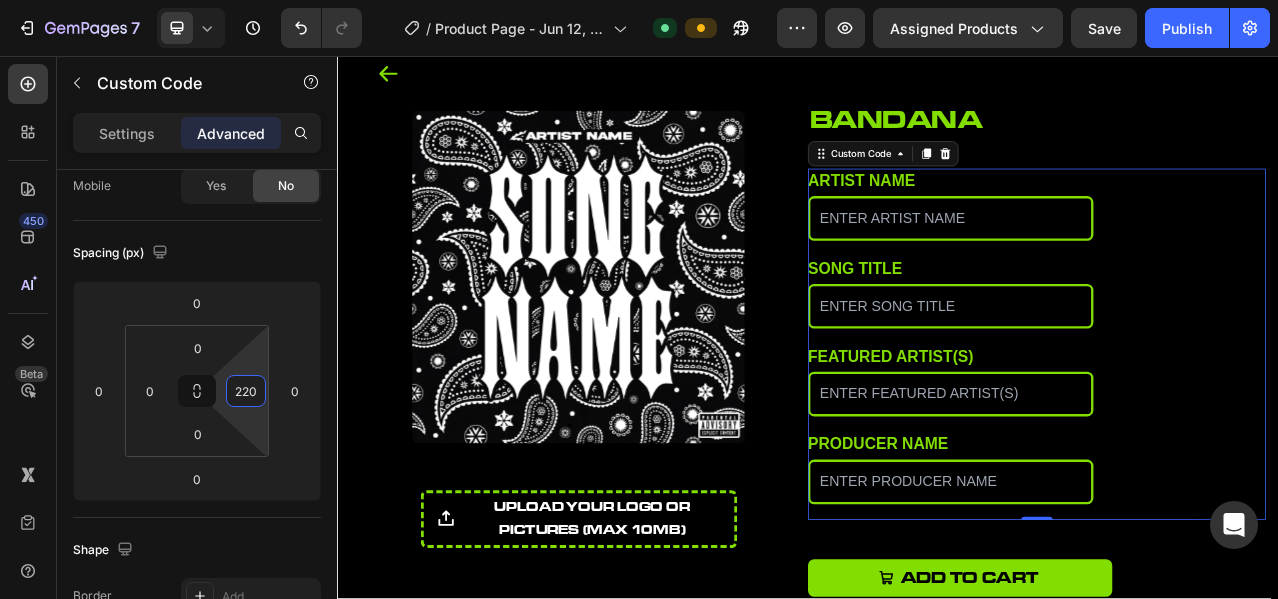 click on "7  Version history  /  Product Page - Jun 12, 07:39:47 Default Preview Assigned Products  Save   Publish  450 Beta Sections(18) Elements(84) Section Element Hero Section Product Detail Brands Trusted Badges Guarantee Product Breakdown How to use Testimonials Compare Bundle FAQs Social Proof Brand Story Product List Collection Blog List Contact Sticky Add to Cart Custom Footer Browse Library 450 Layout
Row
Row
Row
Row Text
Heading
Text Block Button
Button
Button Media
Image
Image" at bounding box center [639, 0] 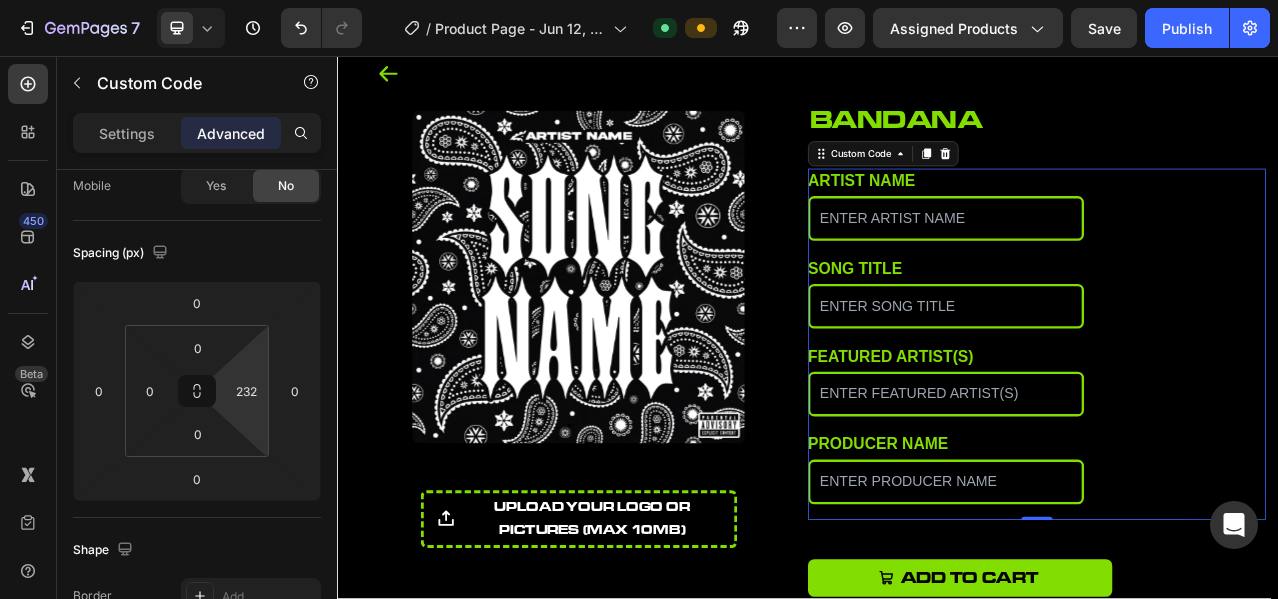 type on "230" 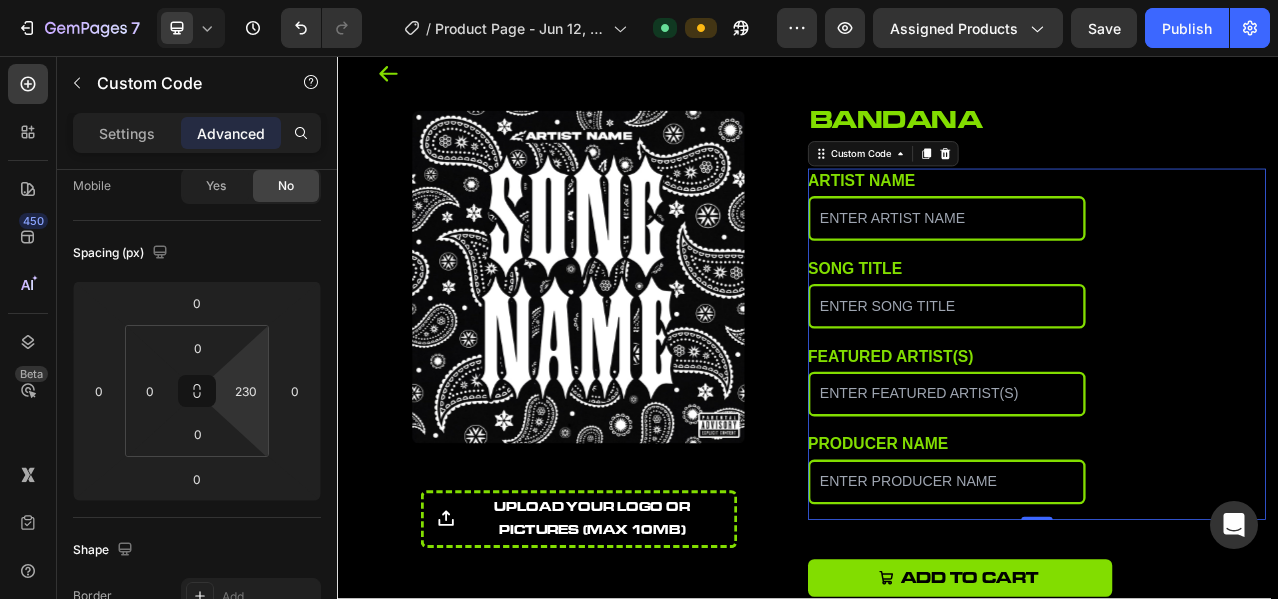 click on "7  Version history  /  Product Page - Jun 12, 07:39:47 Default Preview Assigned Products  Save   Publish  450 Beta Sections(18) Elements(84) Section Element Hero Section Product Detail Brands Trusted Badges Guarantee Product Breakdown How to use Testimonials Compare Bundle FAQs Social Proof Brand Story Product List Collection Blog List Contact Sticky Add to Cart Custom Footer Browse Library 450 Layout
Row
Row
Row
Row Text
Heading
Text Block Button
Button
Button Media
Image
Image" at bounding box center (639, 0) 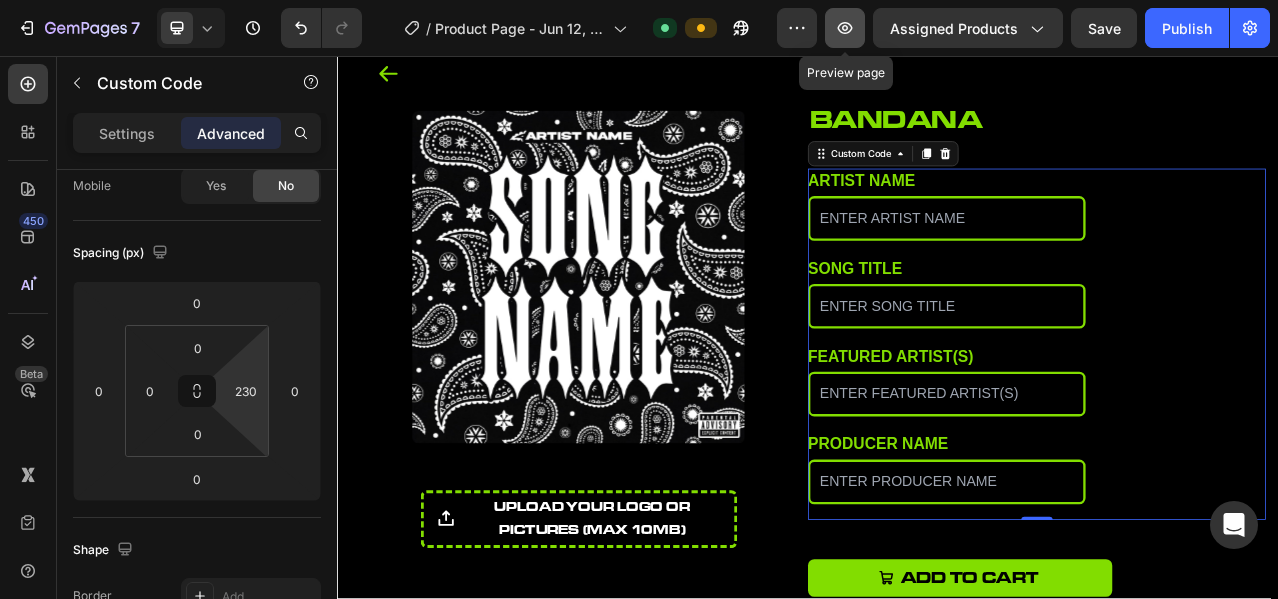 click 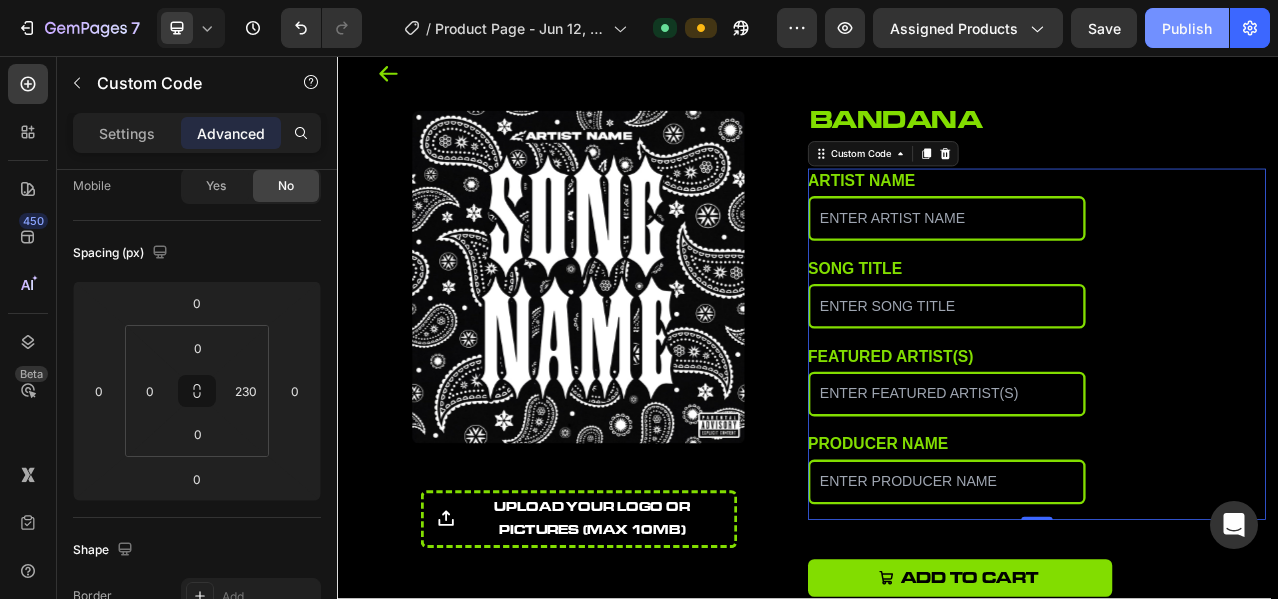 click on "Publish" at bounding box center [1187, 28] 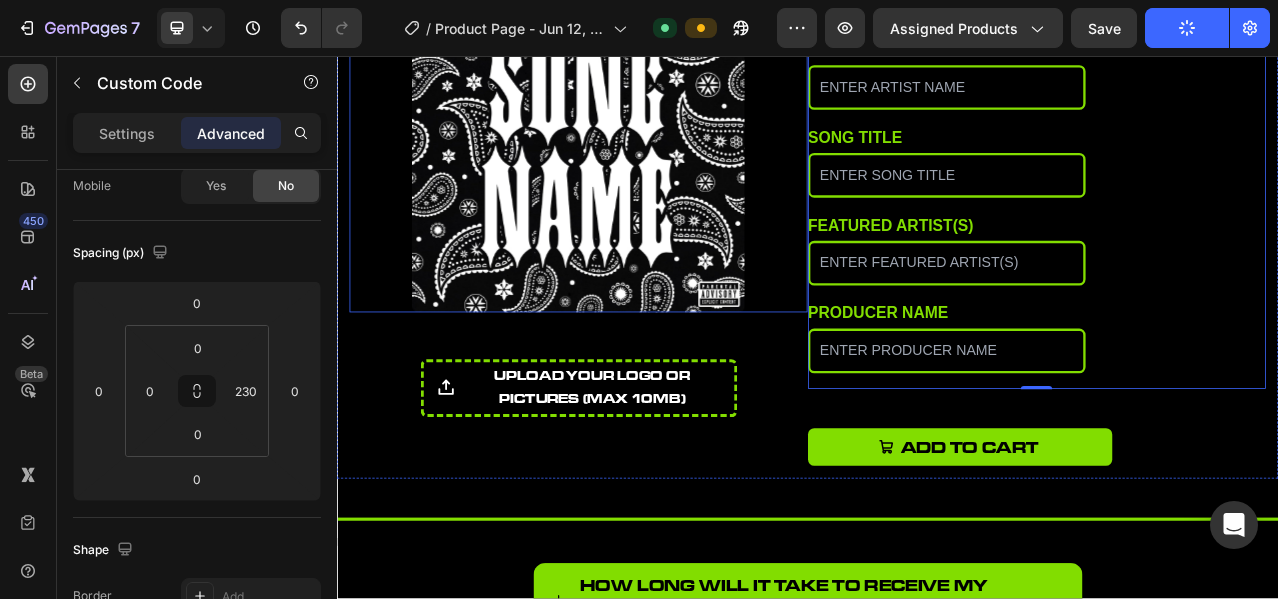 scroll, scrollTop: 398, scrollLeft: 0, axis: vertical 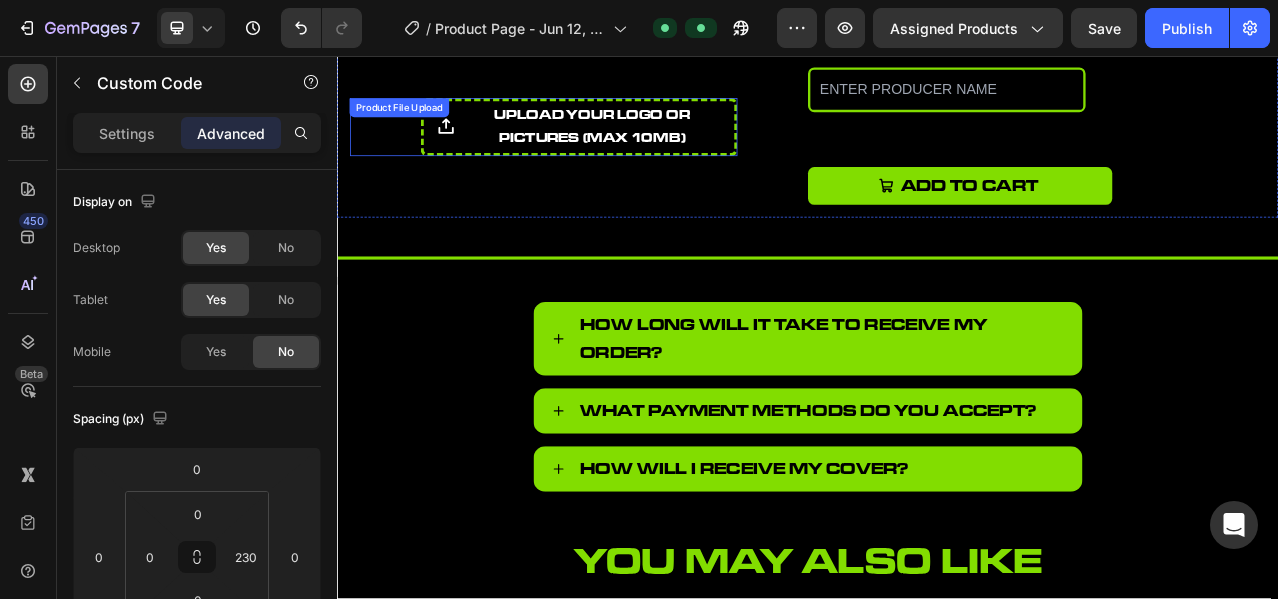 click on "upload your logo or pictures (Max 10MB)" at bounding box center (661, 147) 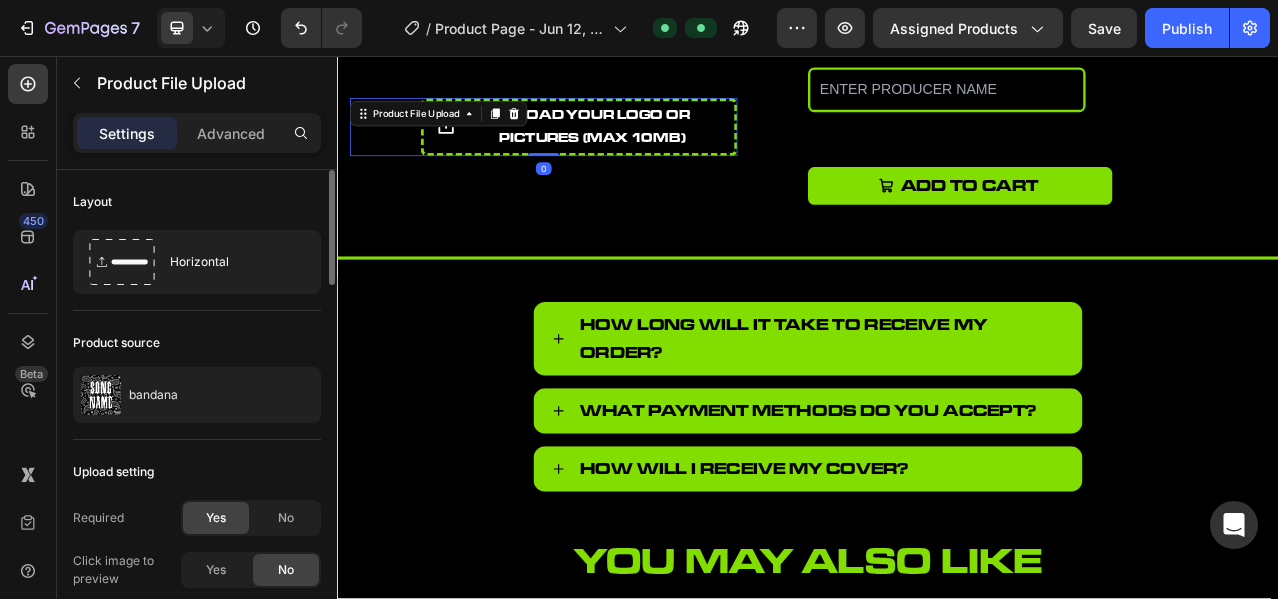 scroll, scrollTop: 166, scrollLeft: 0, axis: vertical 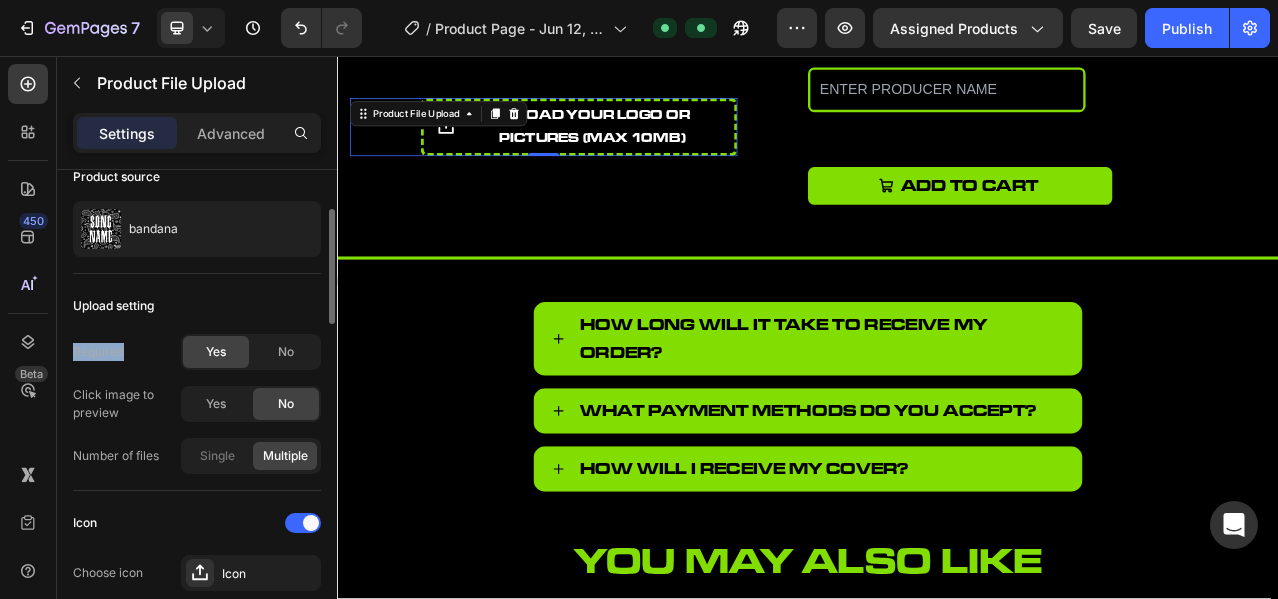 drag, startPoint x: 129, startPoint y: 349, endPoint x: 69, endPoint y: 351, distance: 60.033325 